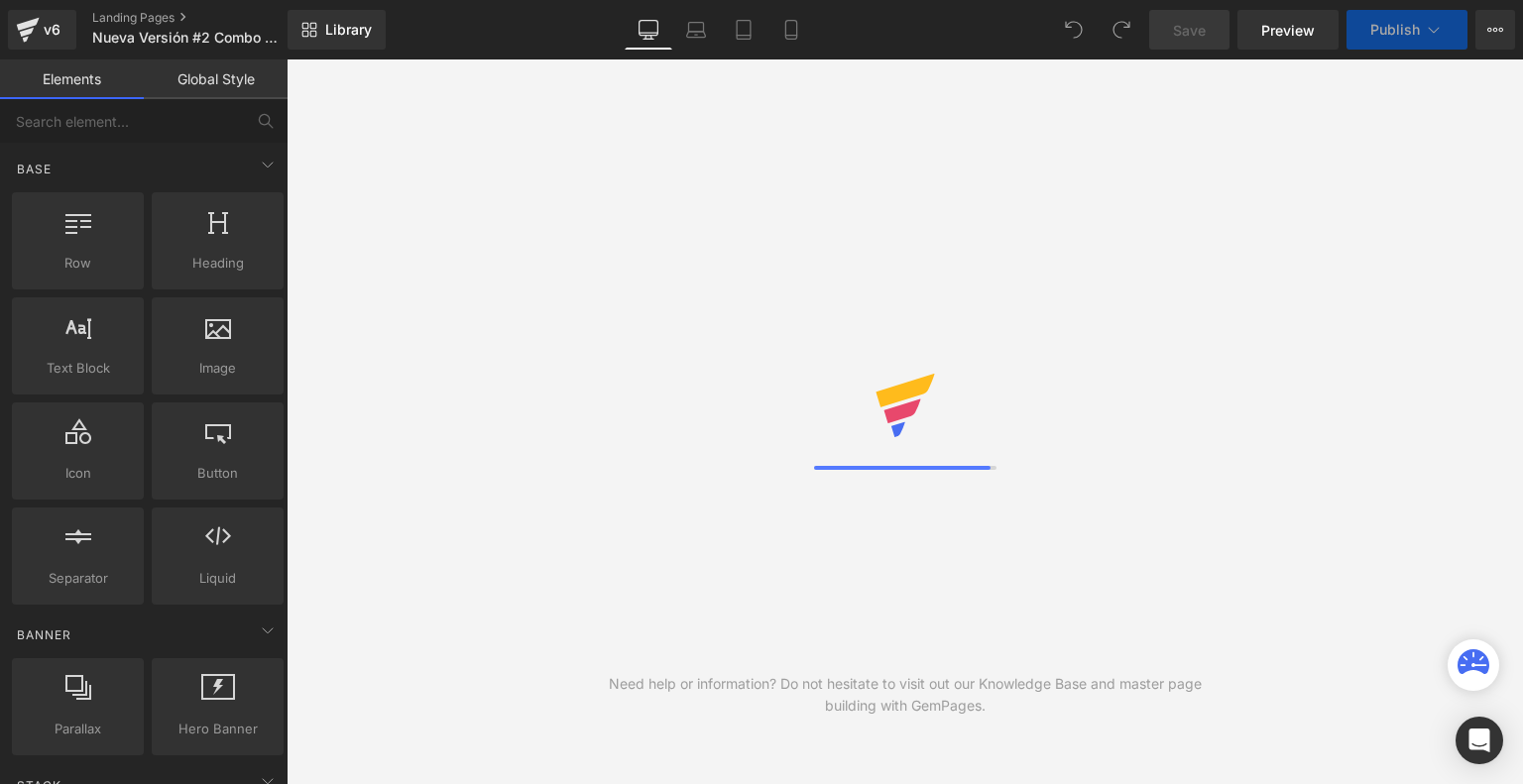 scroll, scrollTop: 0, scrollLeft: 0, axis: both 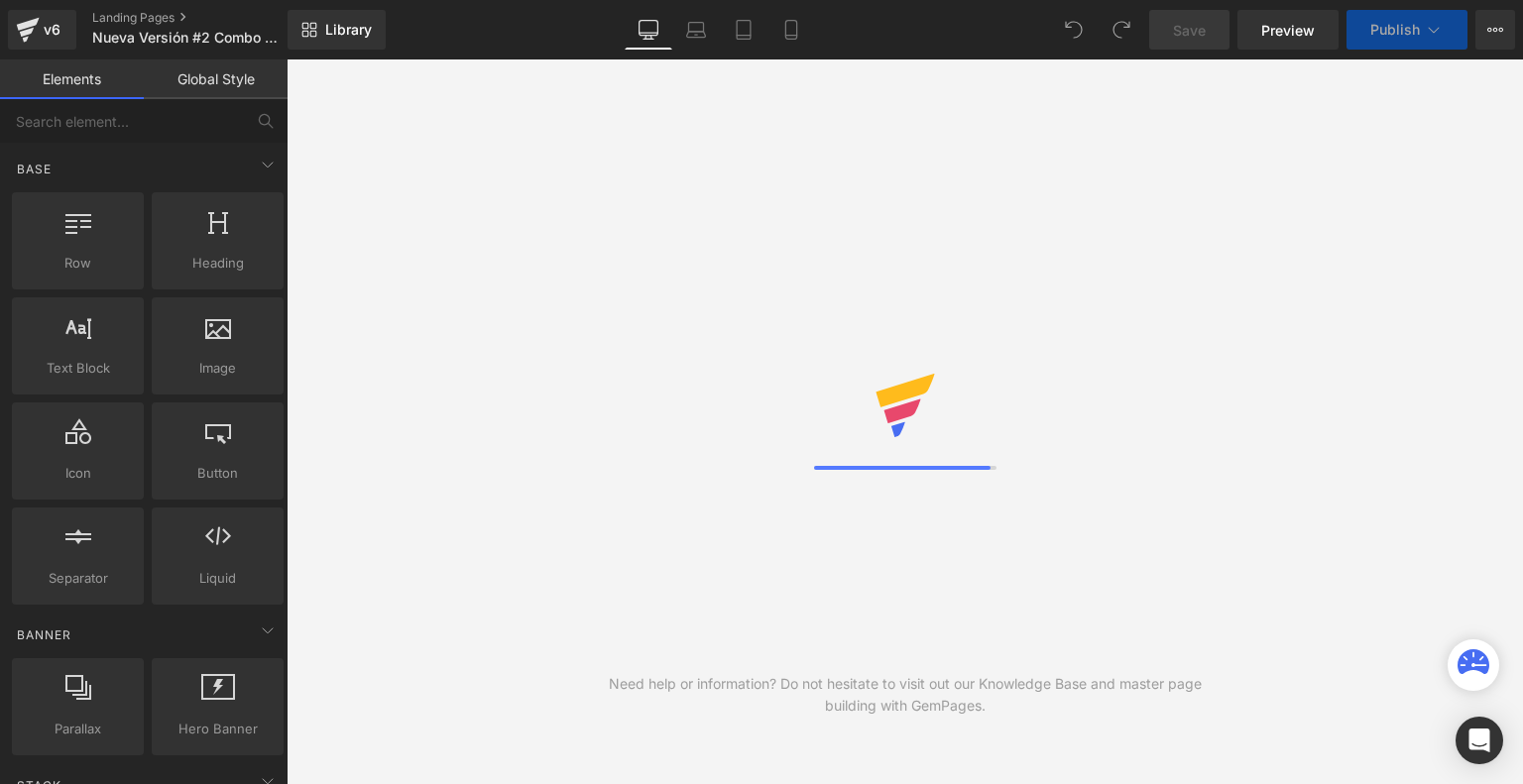 click 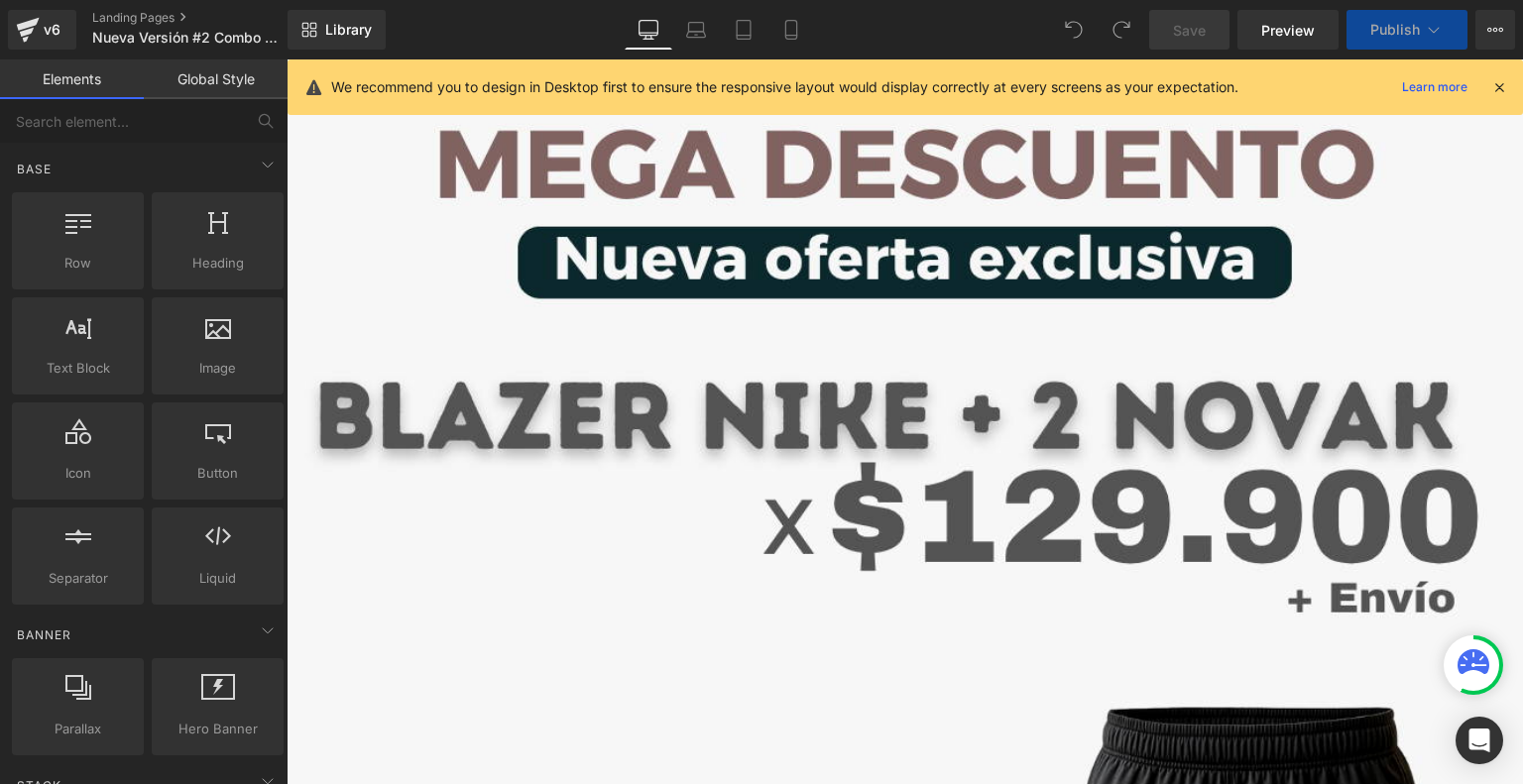 click at bounding box center [1499, 87] 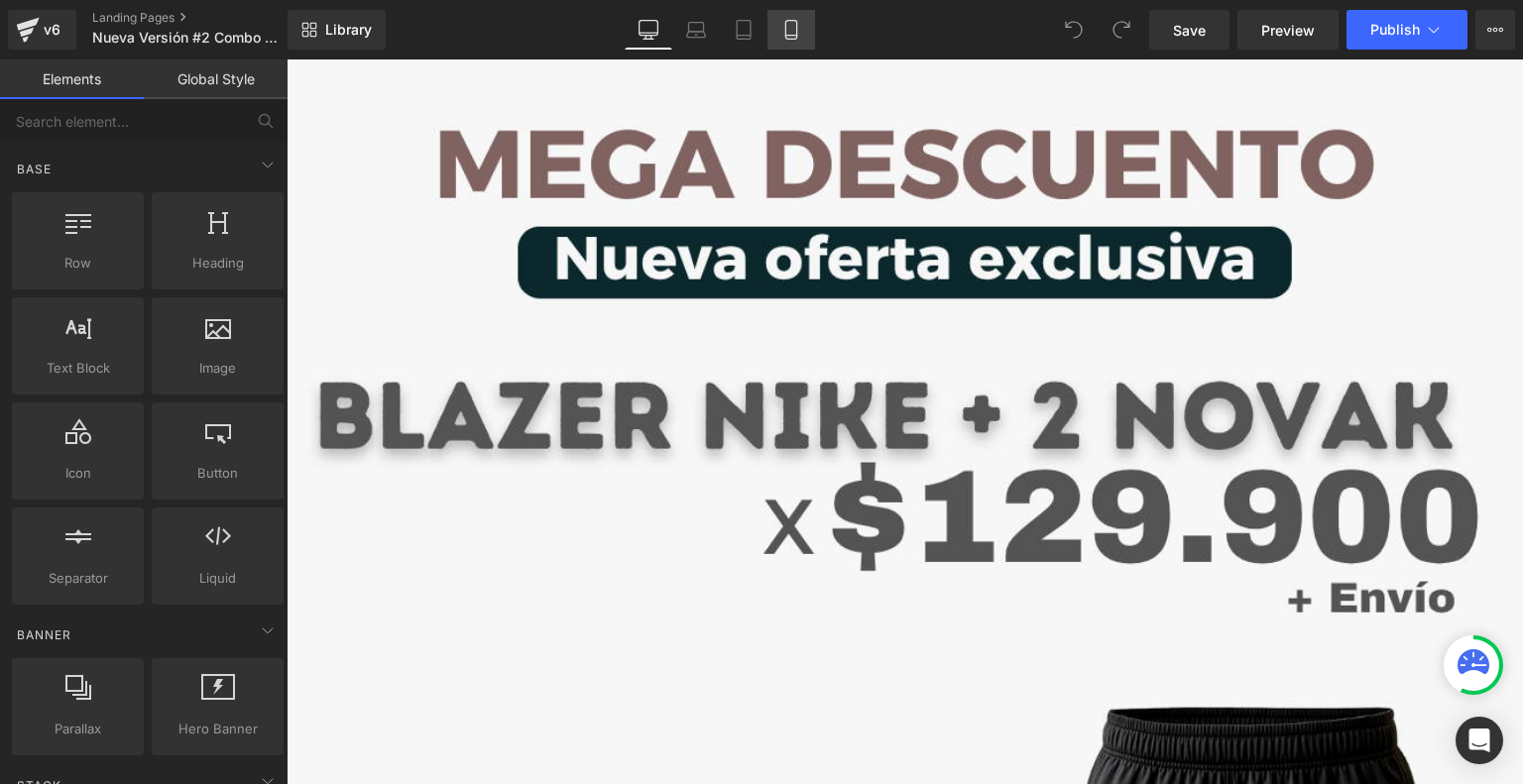 click 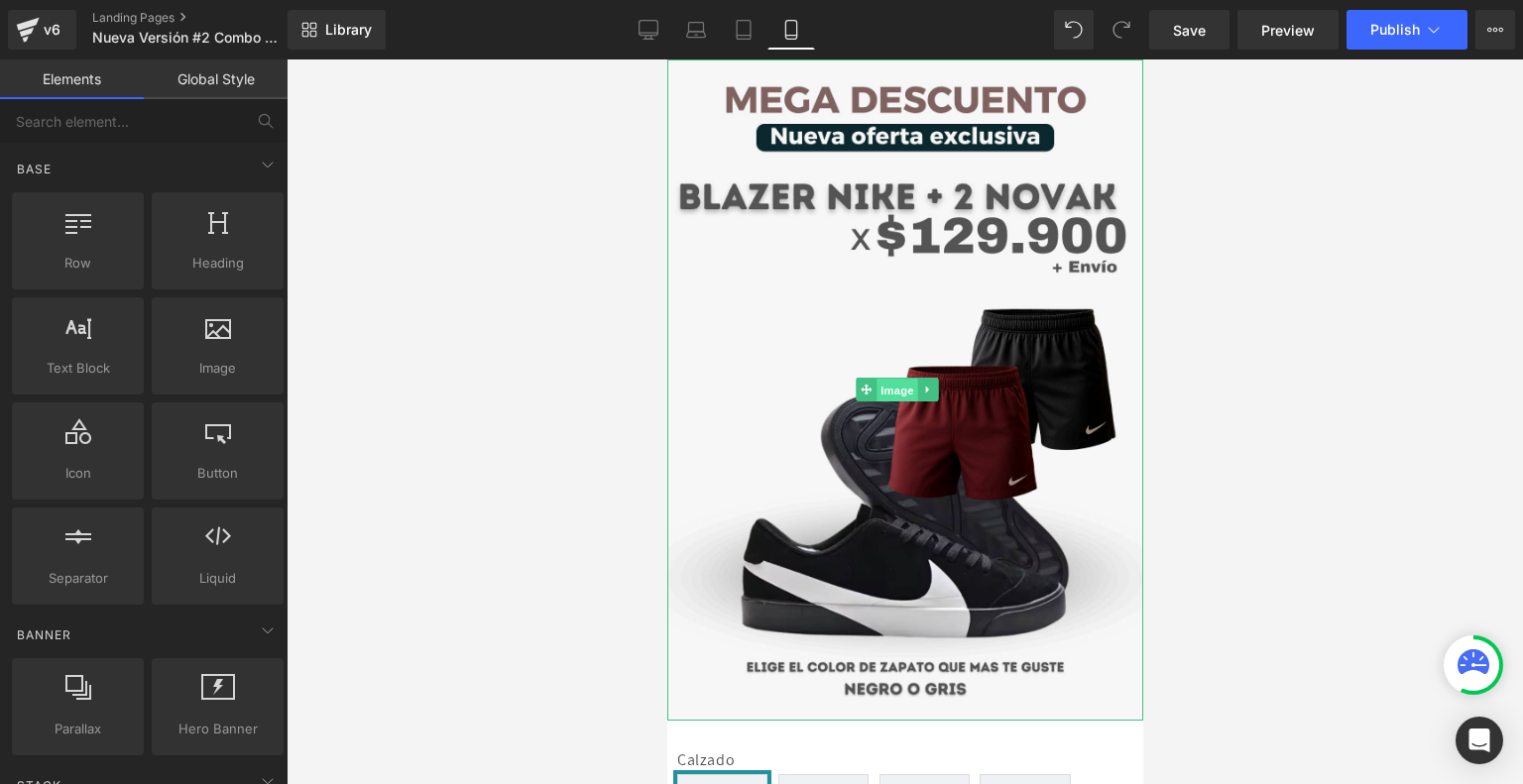 click on "Image" at bounding box center [897, 391] 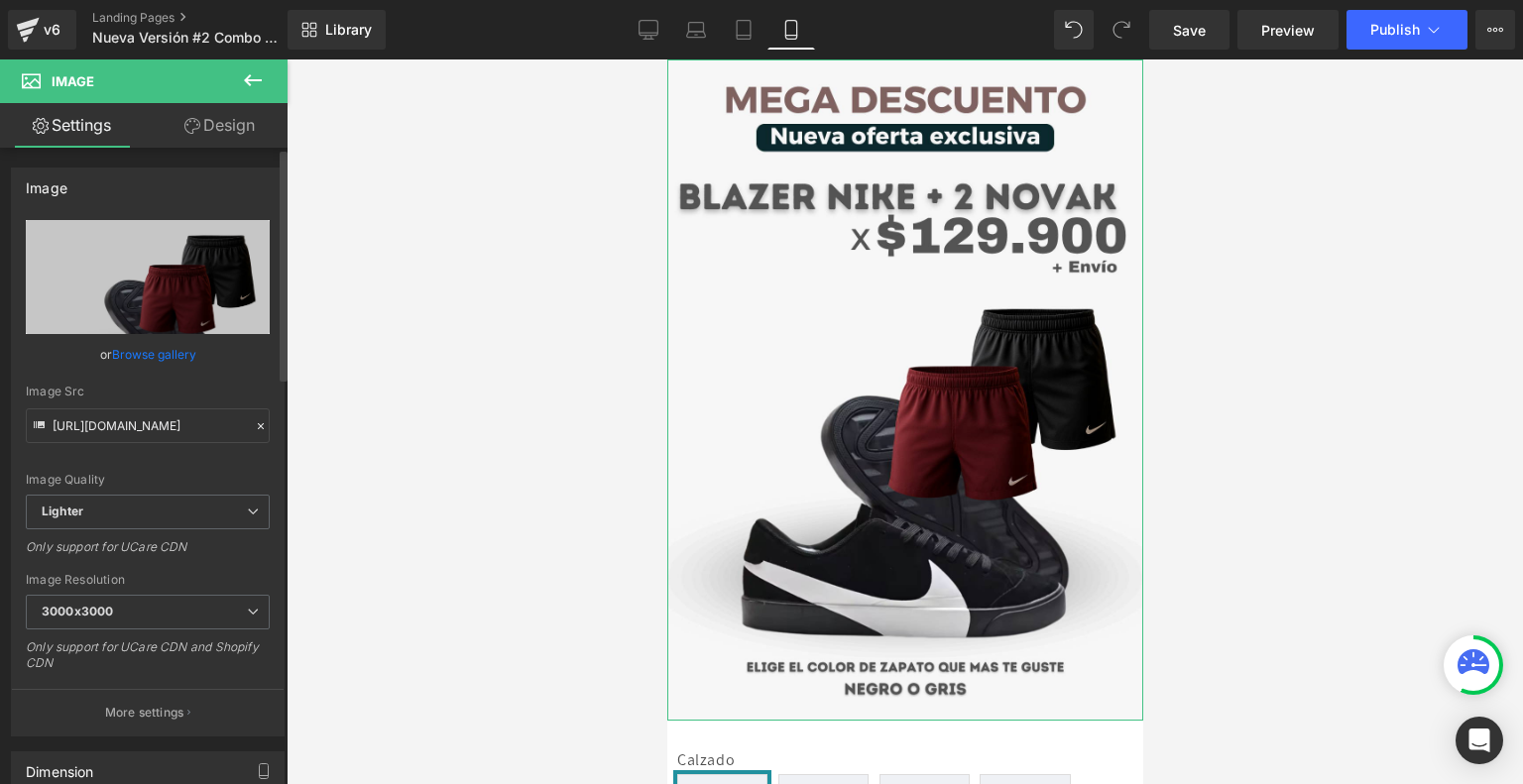 click on "Browse gallery" at bounding box center (154, 354) 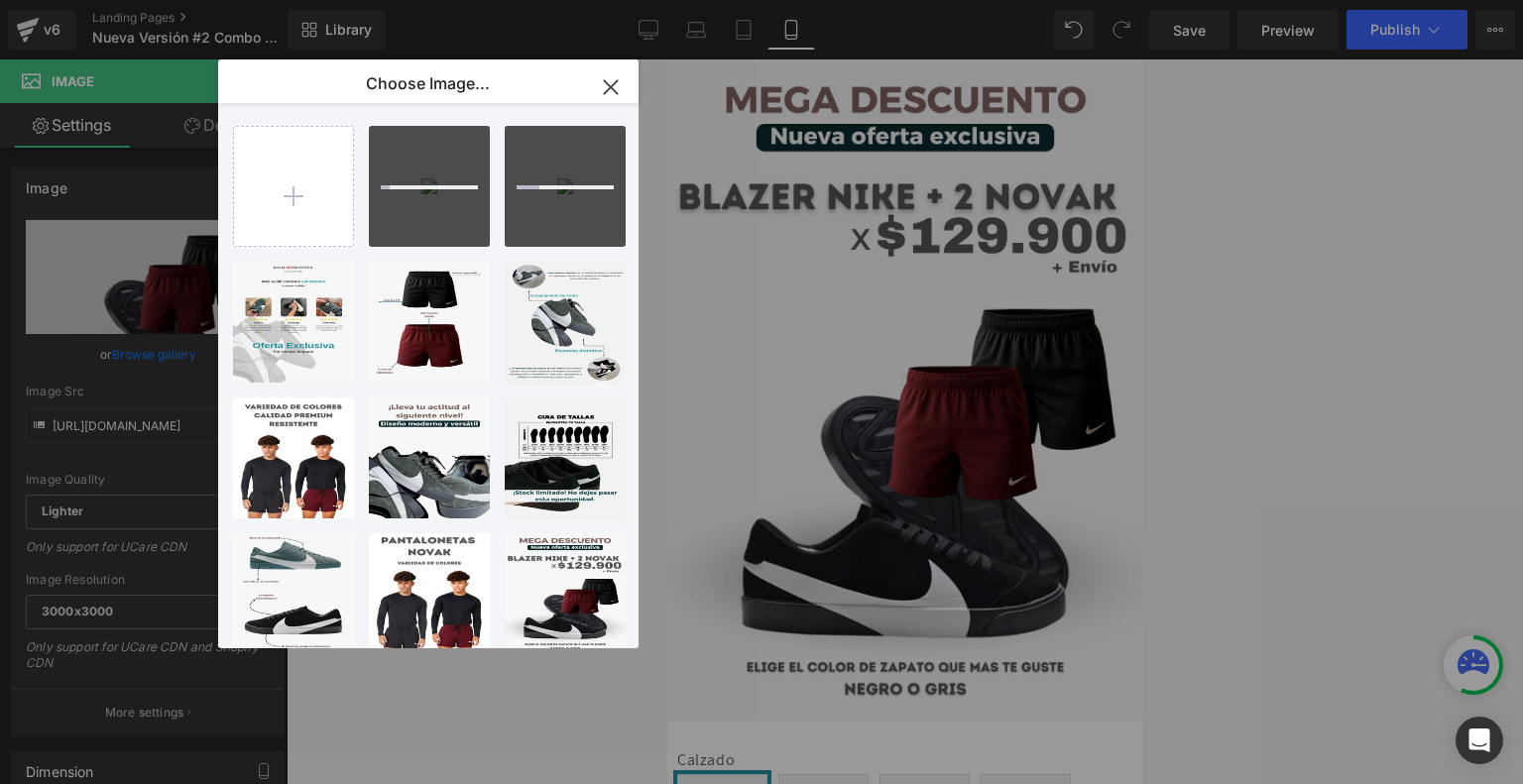 type on "C:\fakepath\Landing Blazer V IAN (5).png" 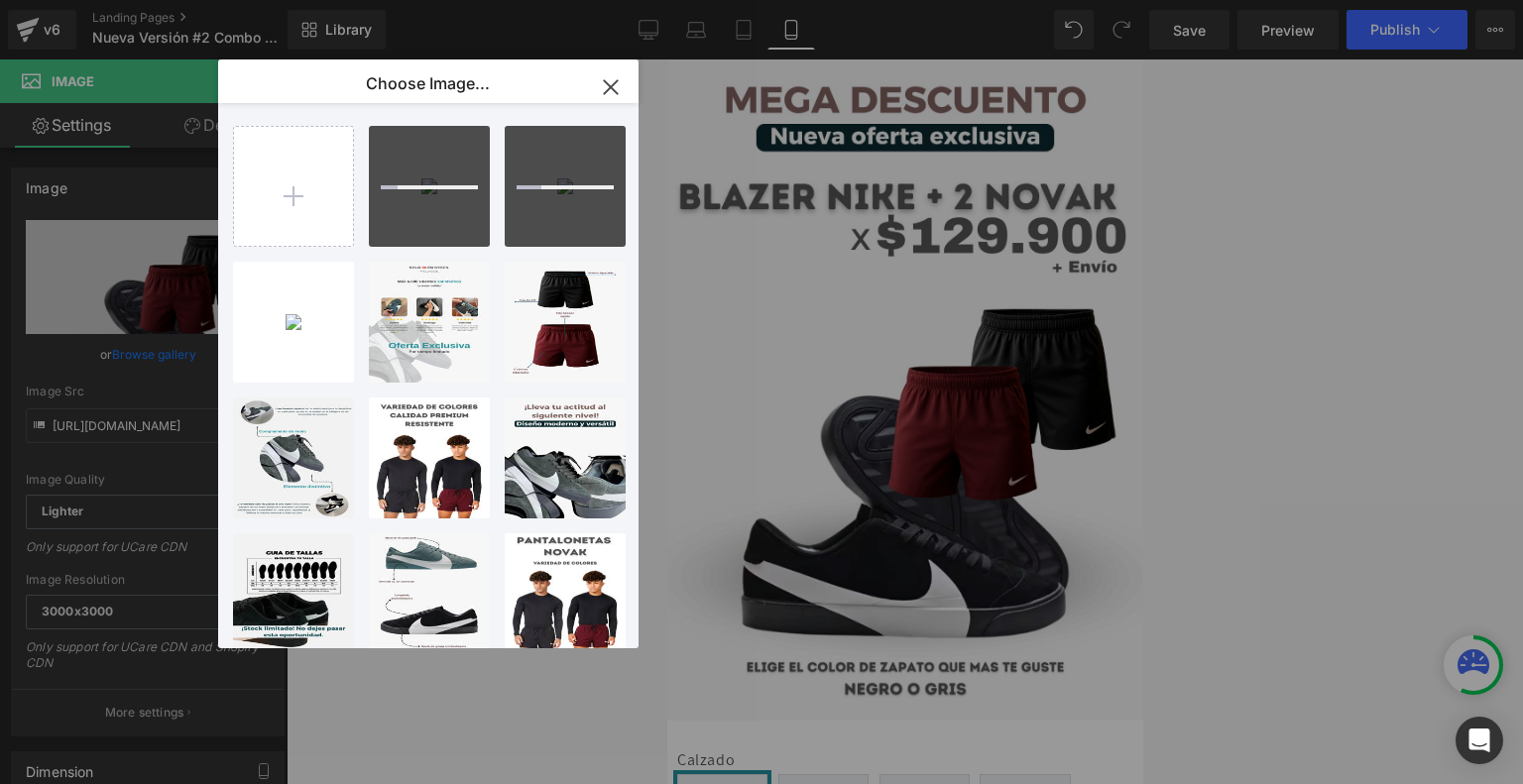 type on "C:\fakepath\Landing Blazer V IAN (4).png" 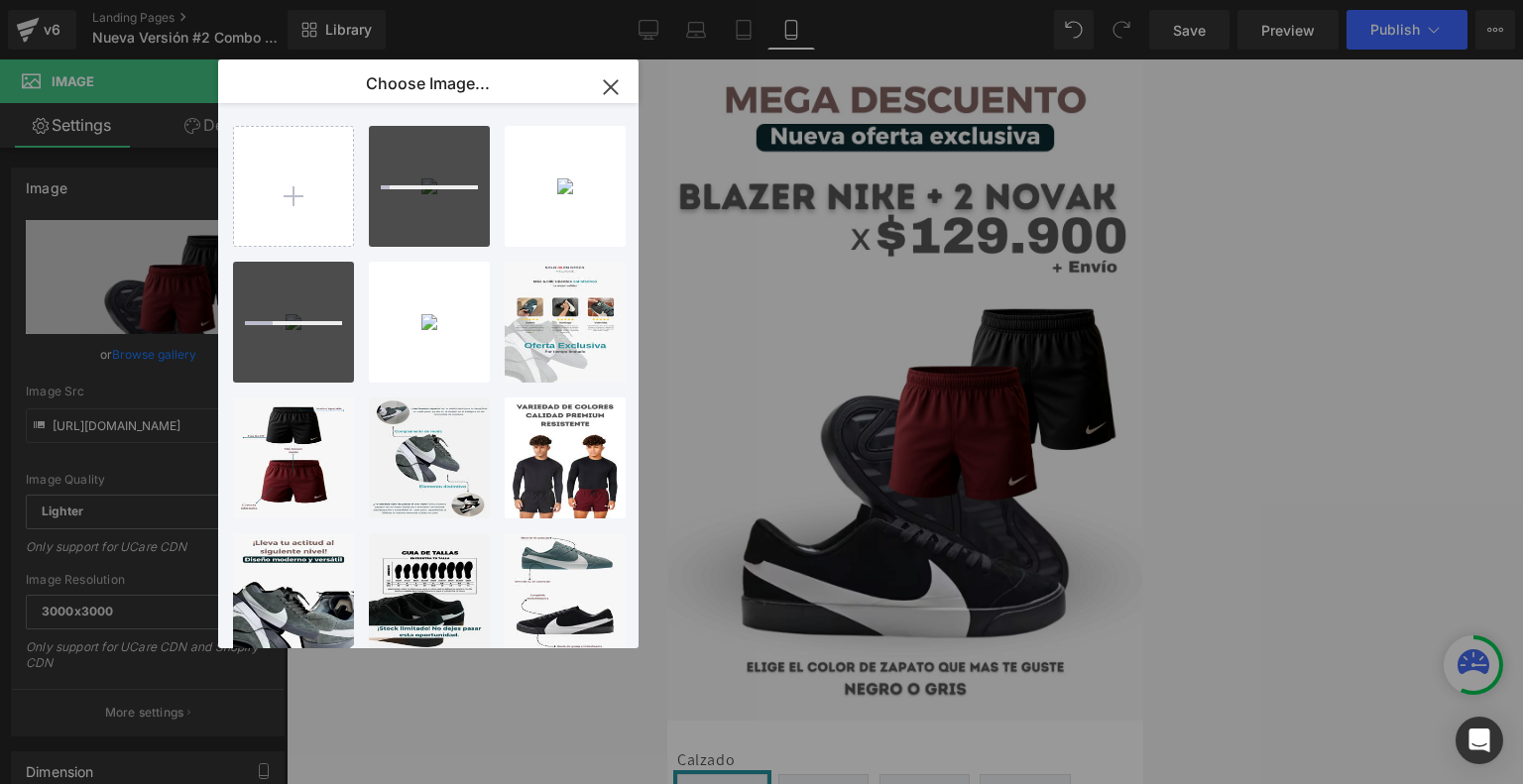 type on "C:\fakepath\Landing Blazer V IAN (3).png" 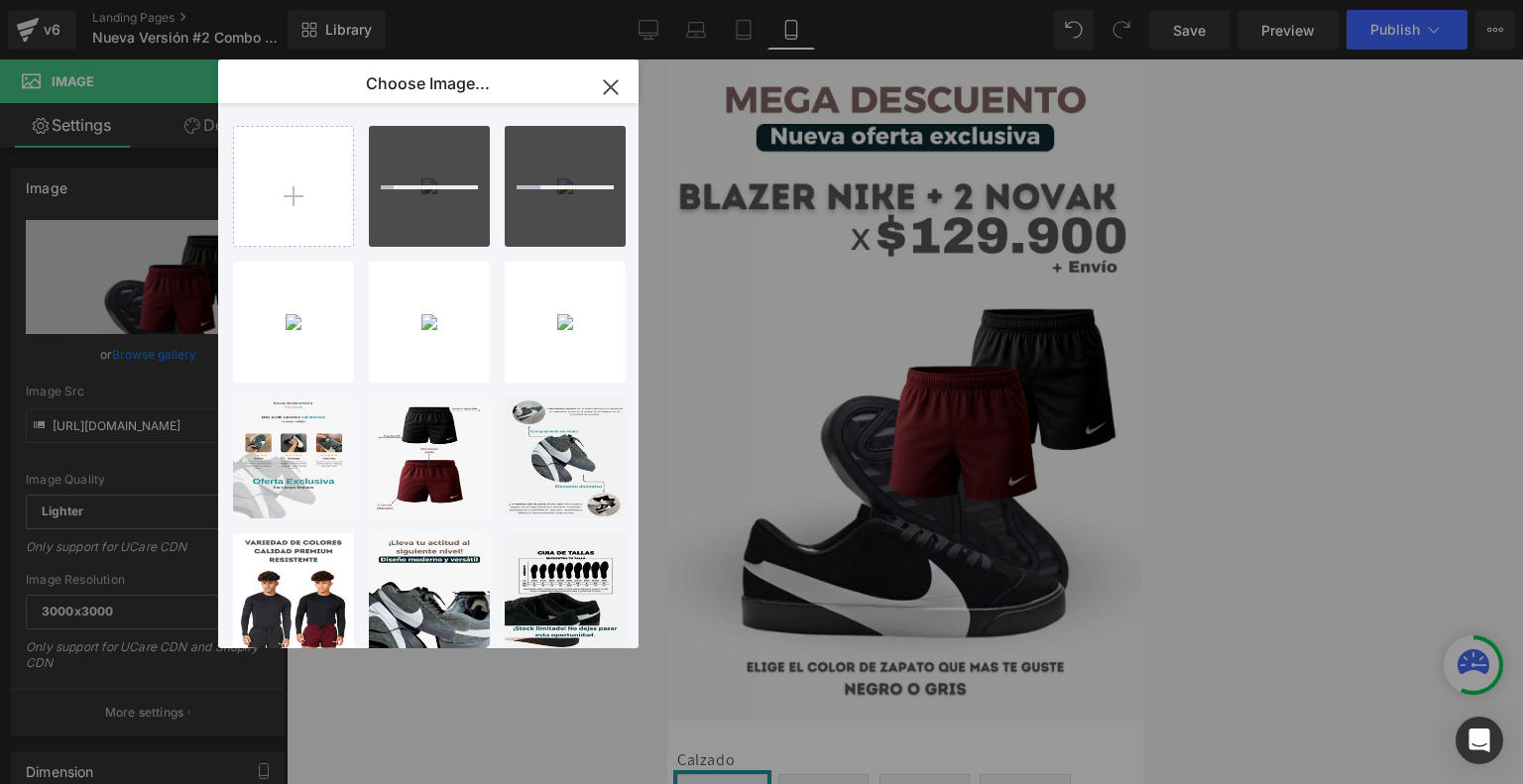 type on "C:\fakepath\Landing Blazer V IAN (2).png" 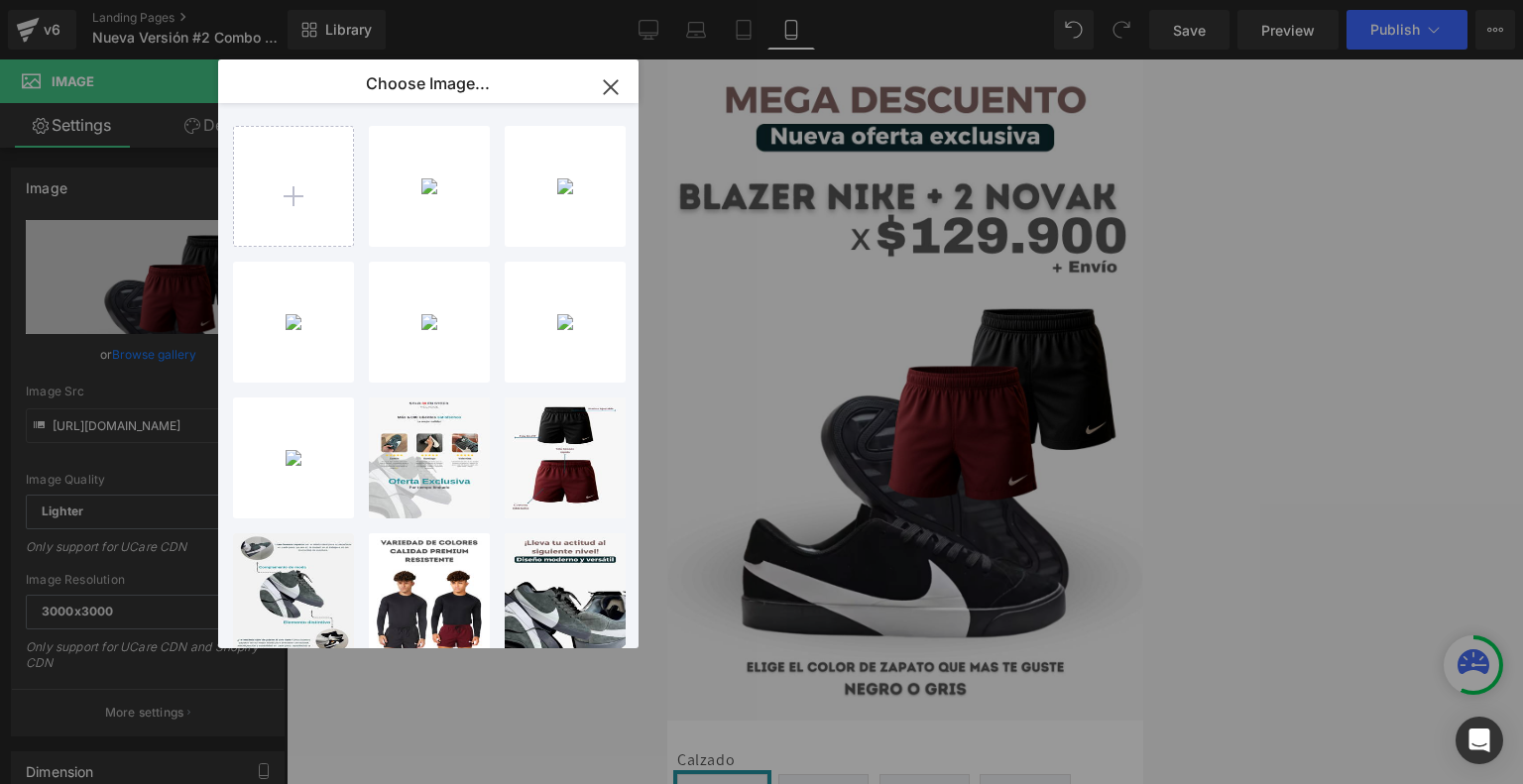 type on "C:\fakepath\ezgif-37b777c6b094f6.gif" 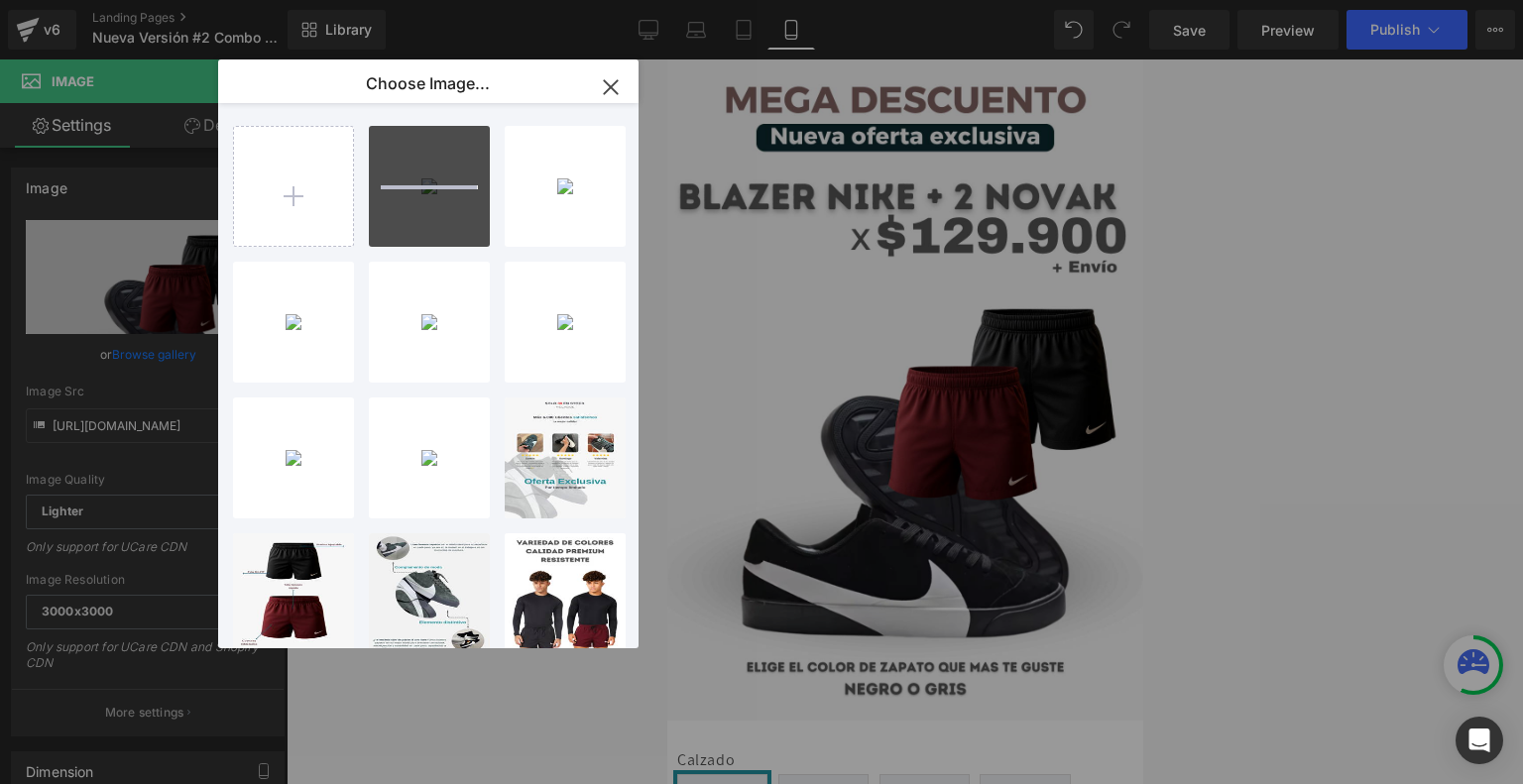 type 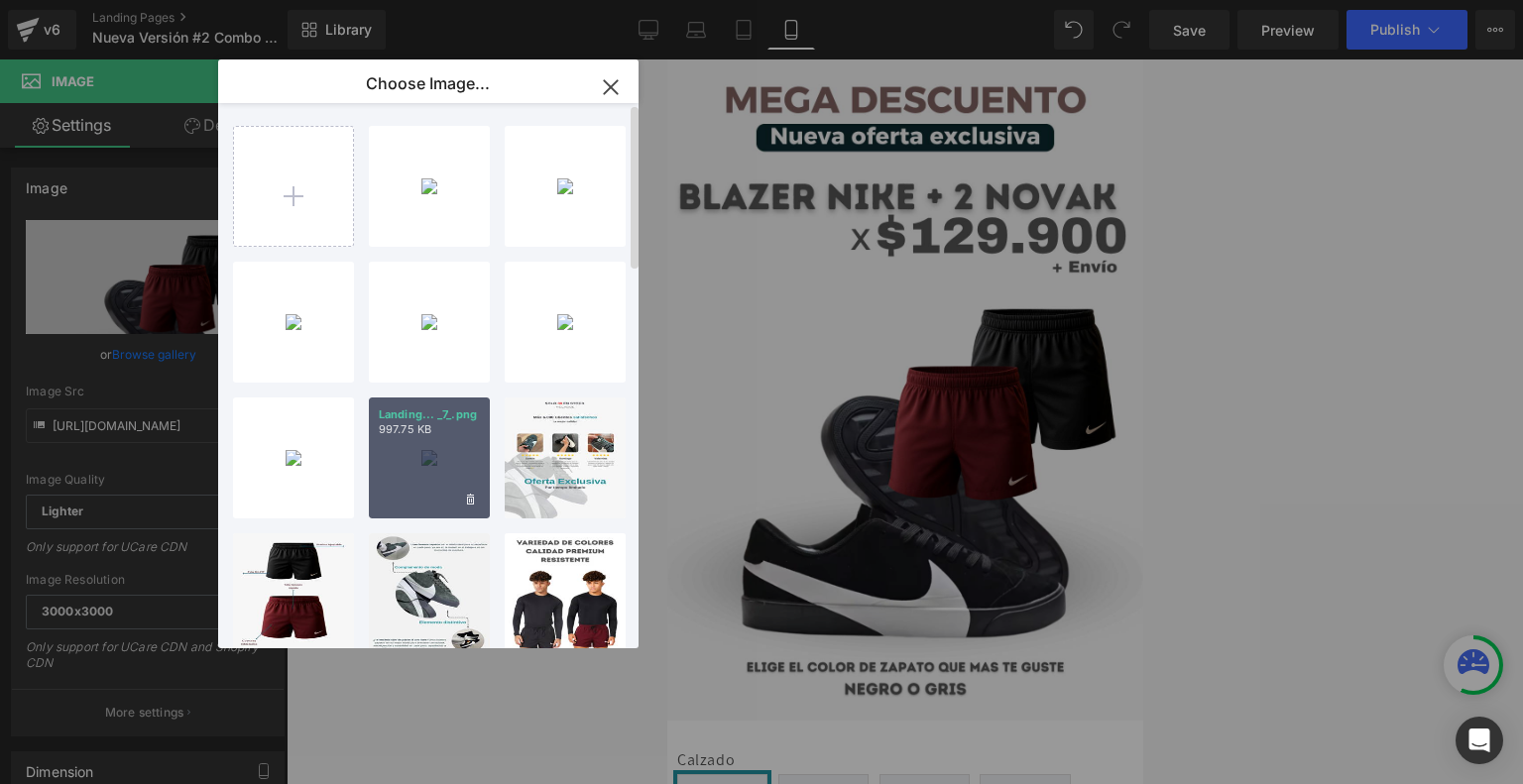 click on "Landing... _7_.png 997.75 KB" at bounding box center (429, 458) 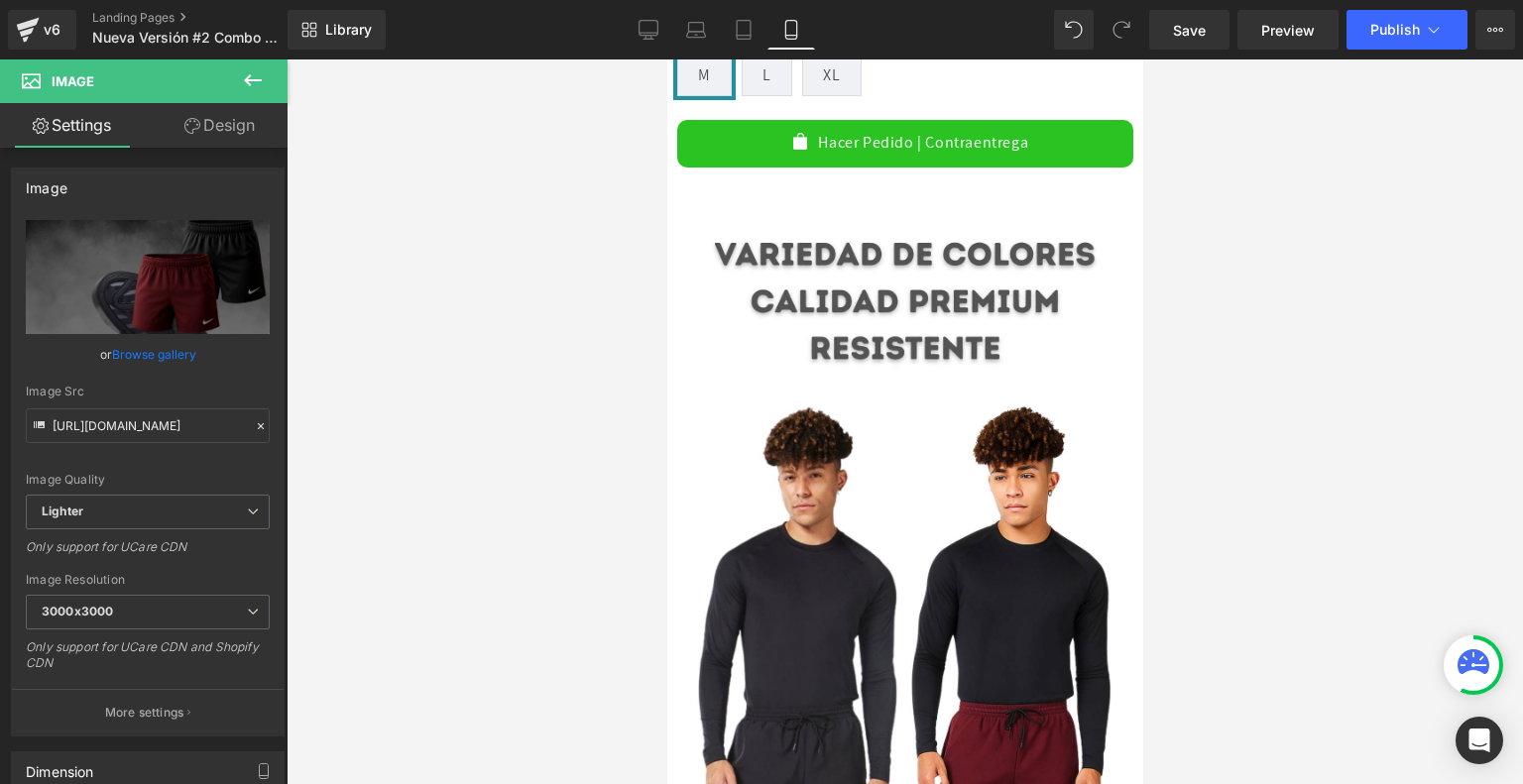 scroll, scrollTop: 977, scrollLeft: 0, axis: vertical 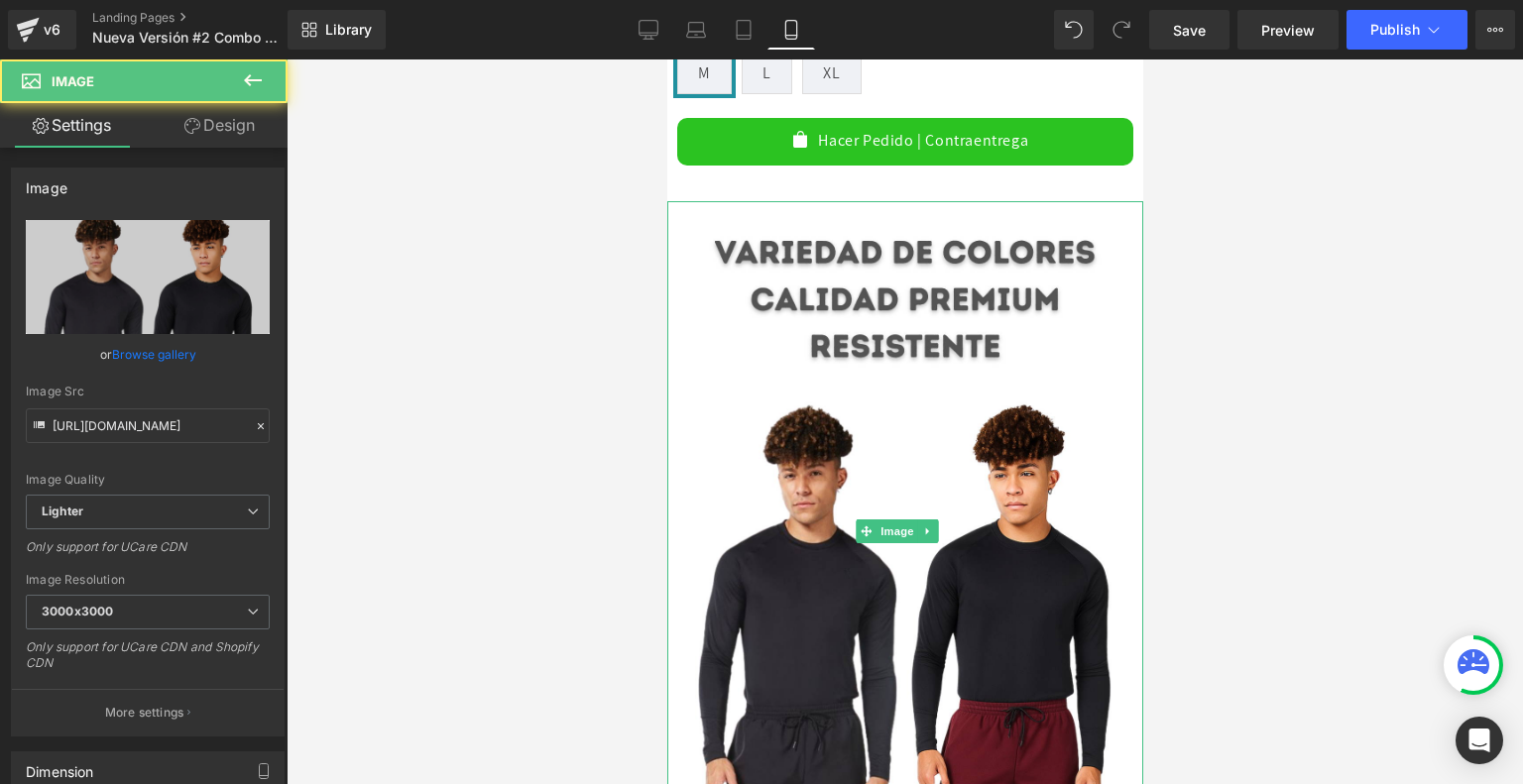 click at bounding box center (904, 531) 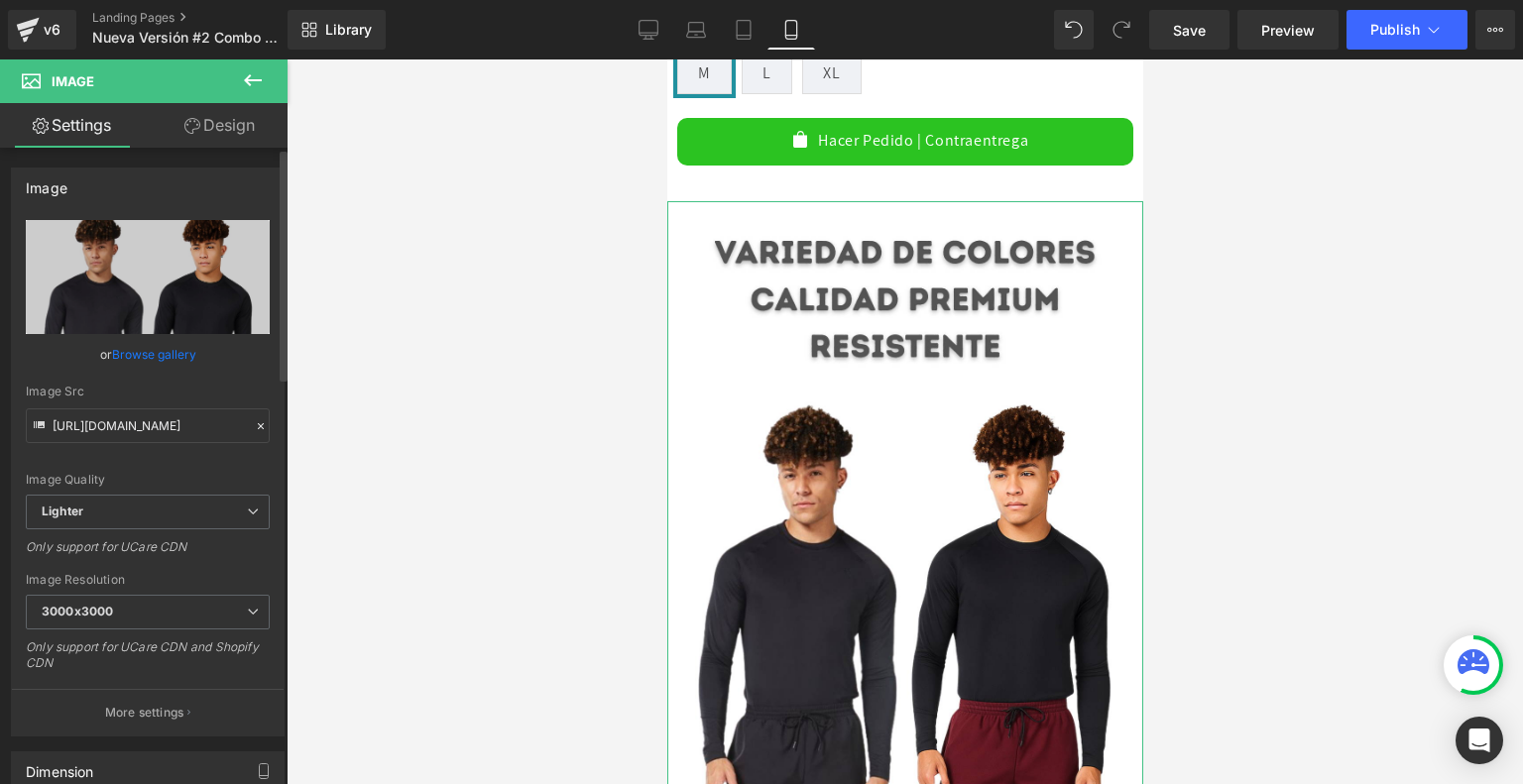 click on "Browse gallery" at bounding box center (154, 354) 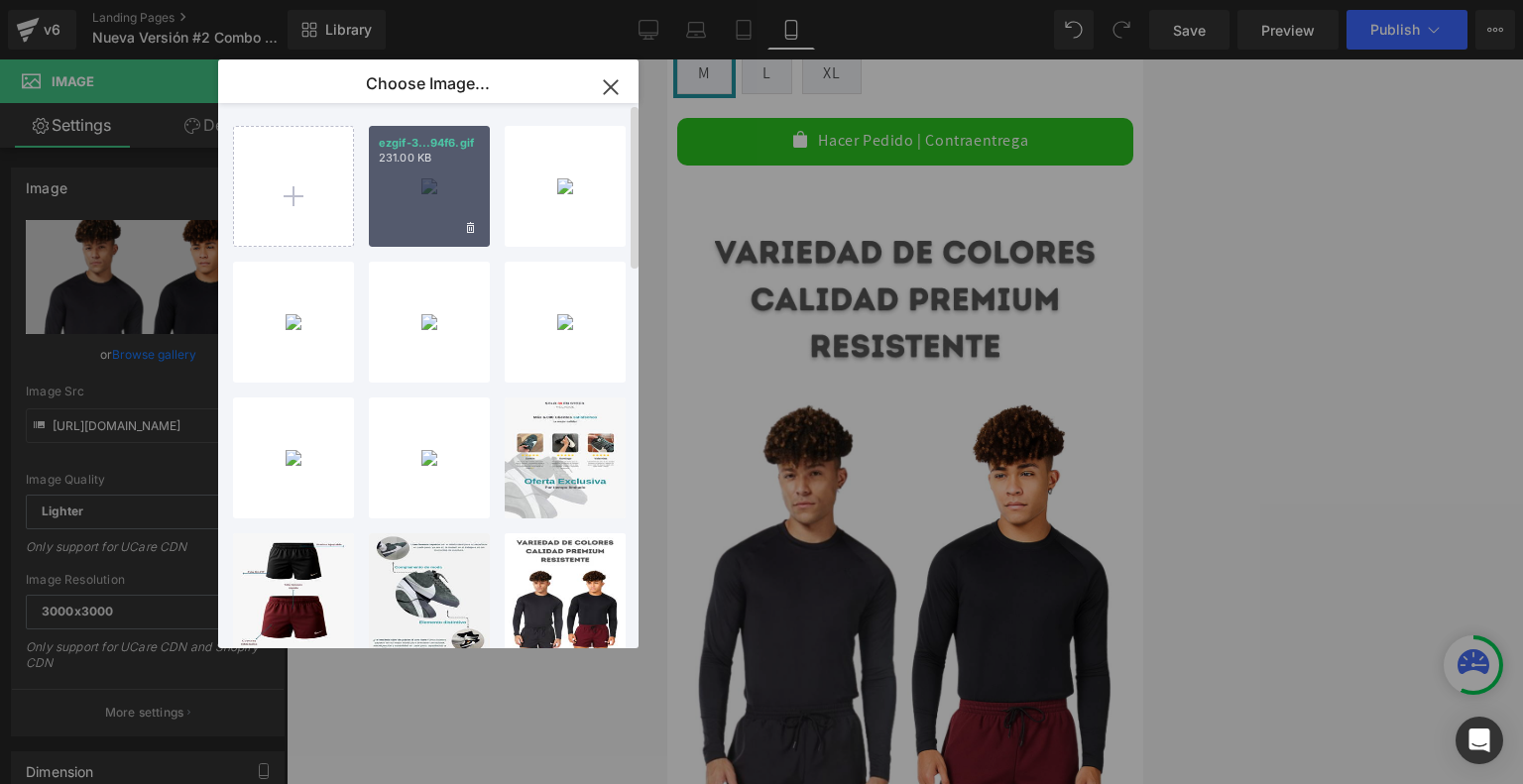 click on "ezgif-3...94f6.gif 231.00 KB" at bounding box center (429, 186) 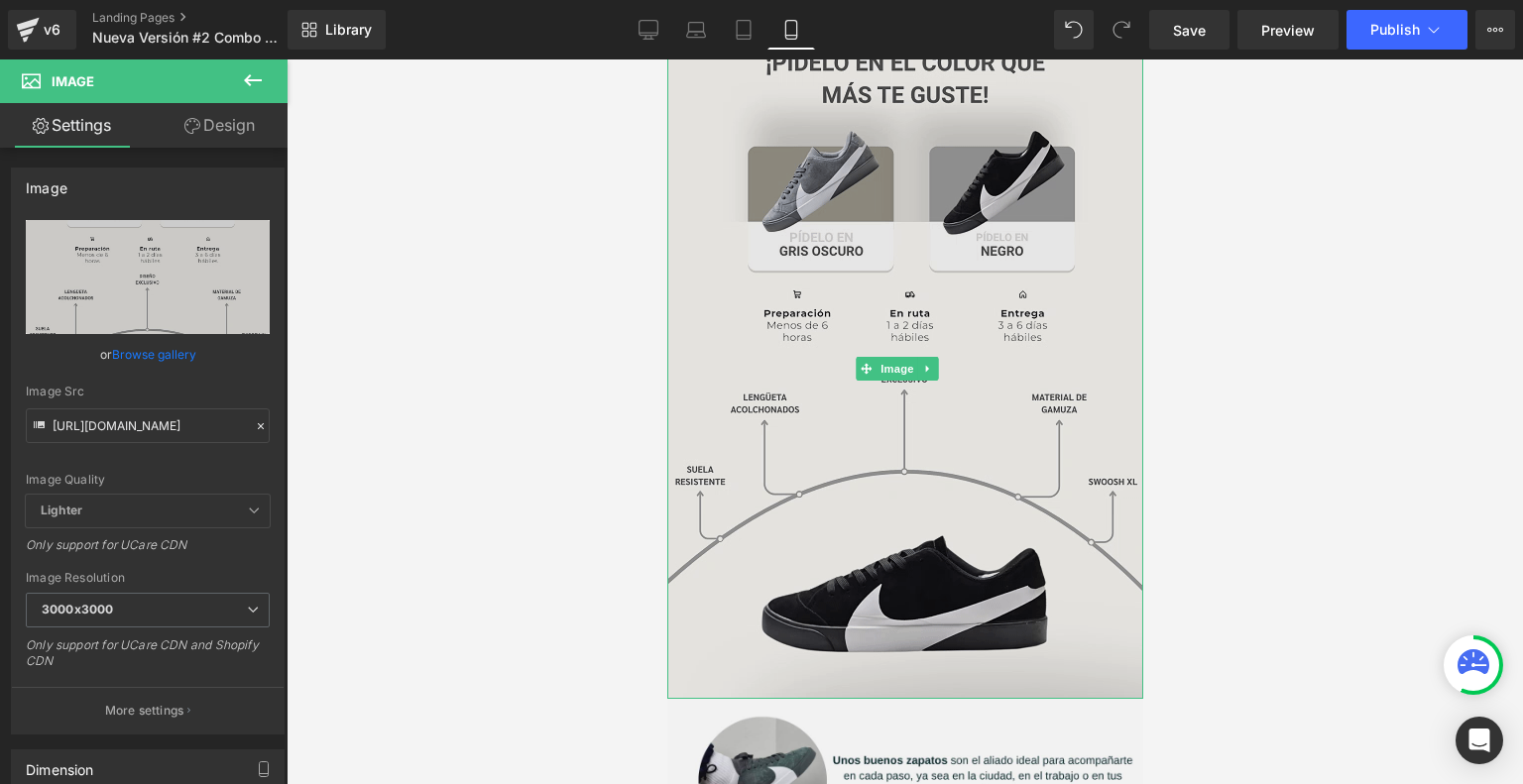 scroll, scrollTop: 1116, scrollLeft: 0, axis: vertical 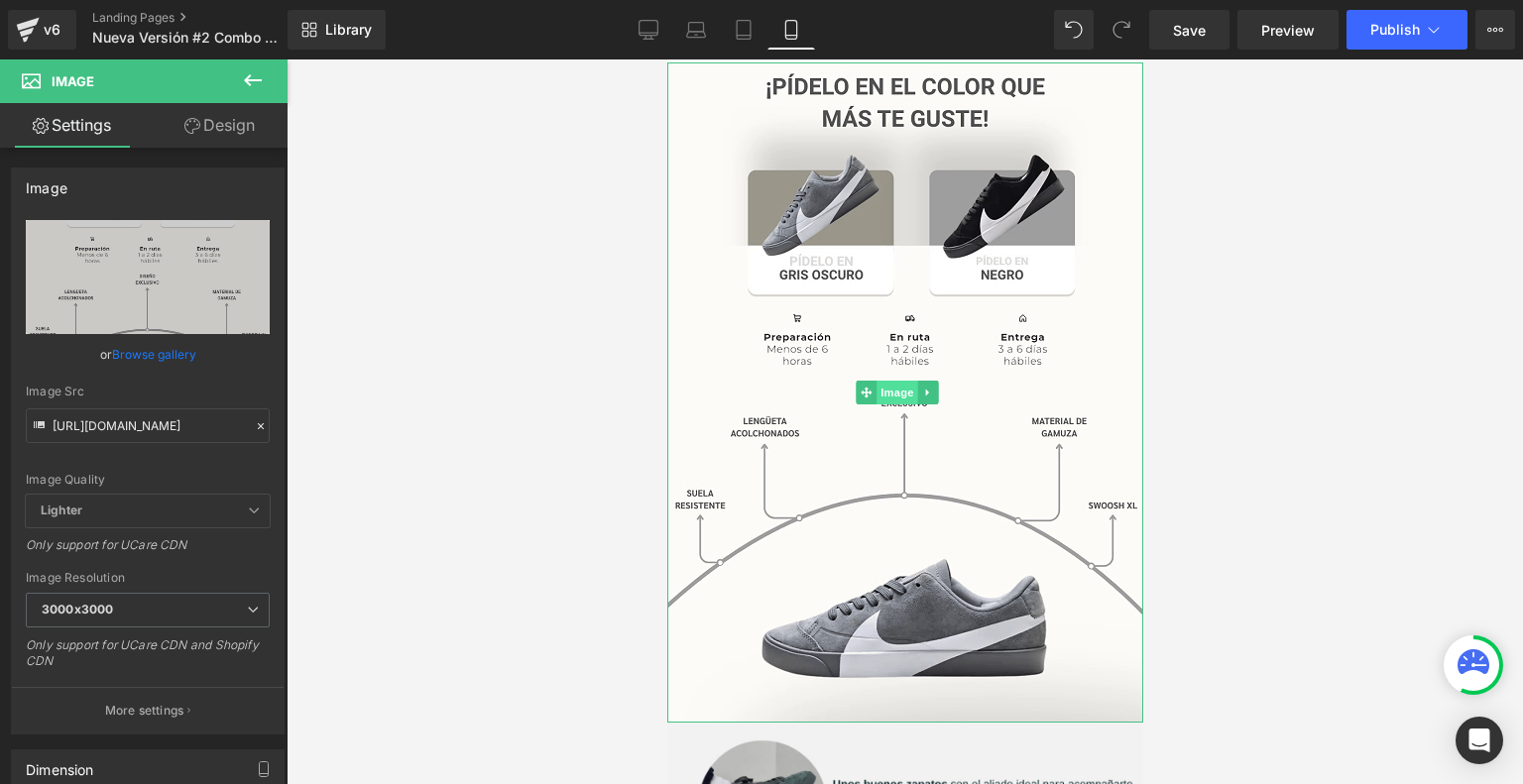 click on "Image" at bounding box center (897, 392) 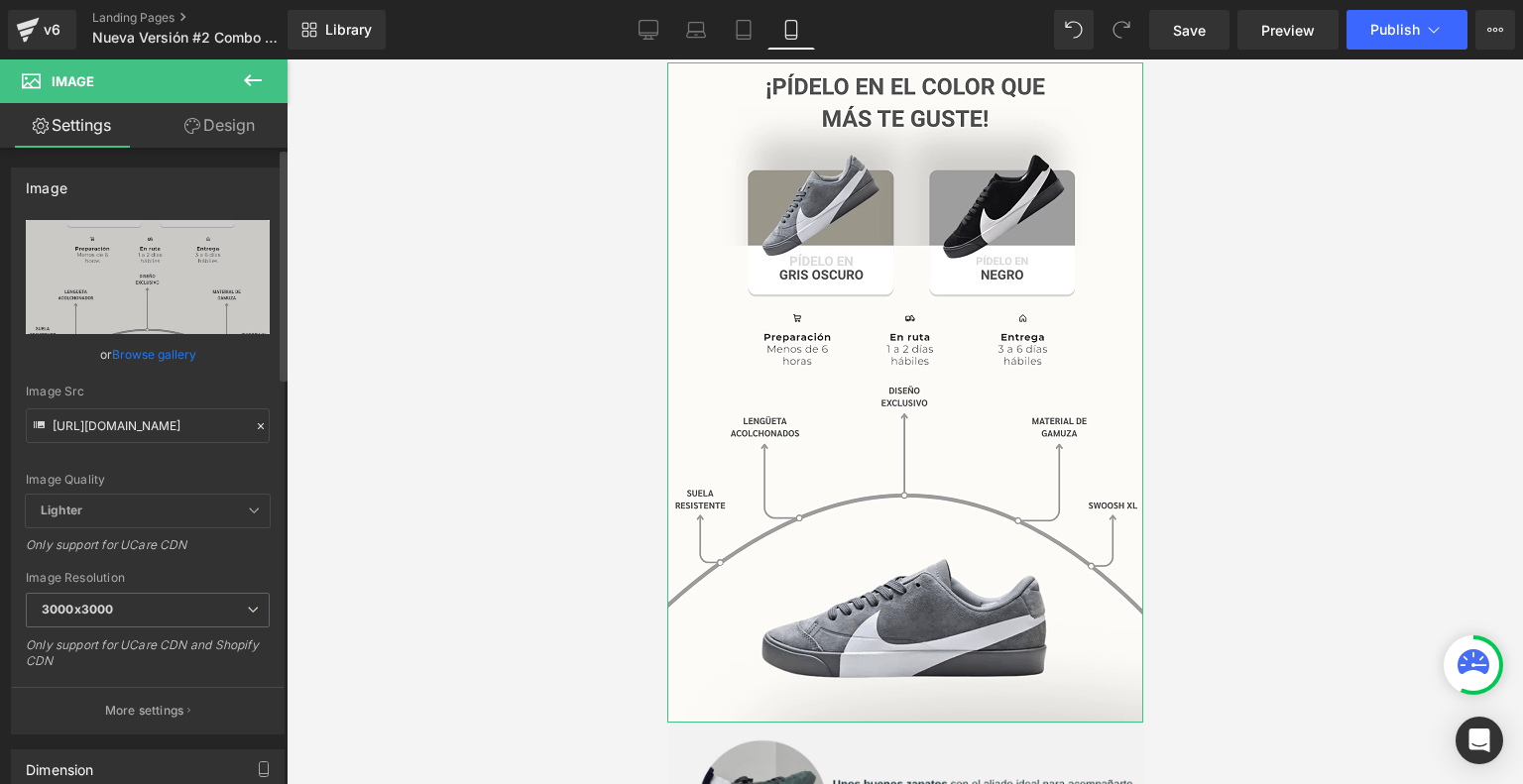 click on "Browse gallery" at bounding box center [154, 354] 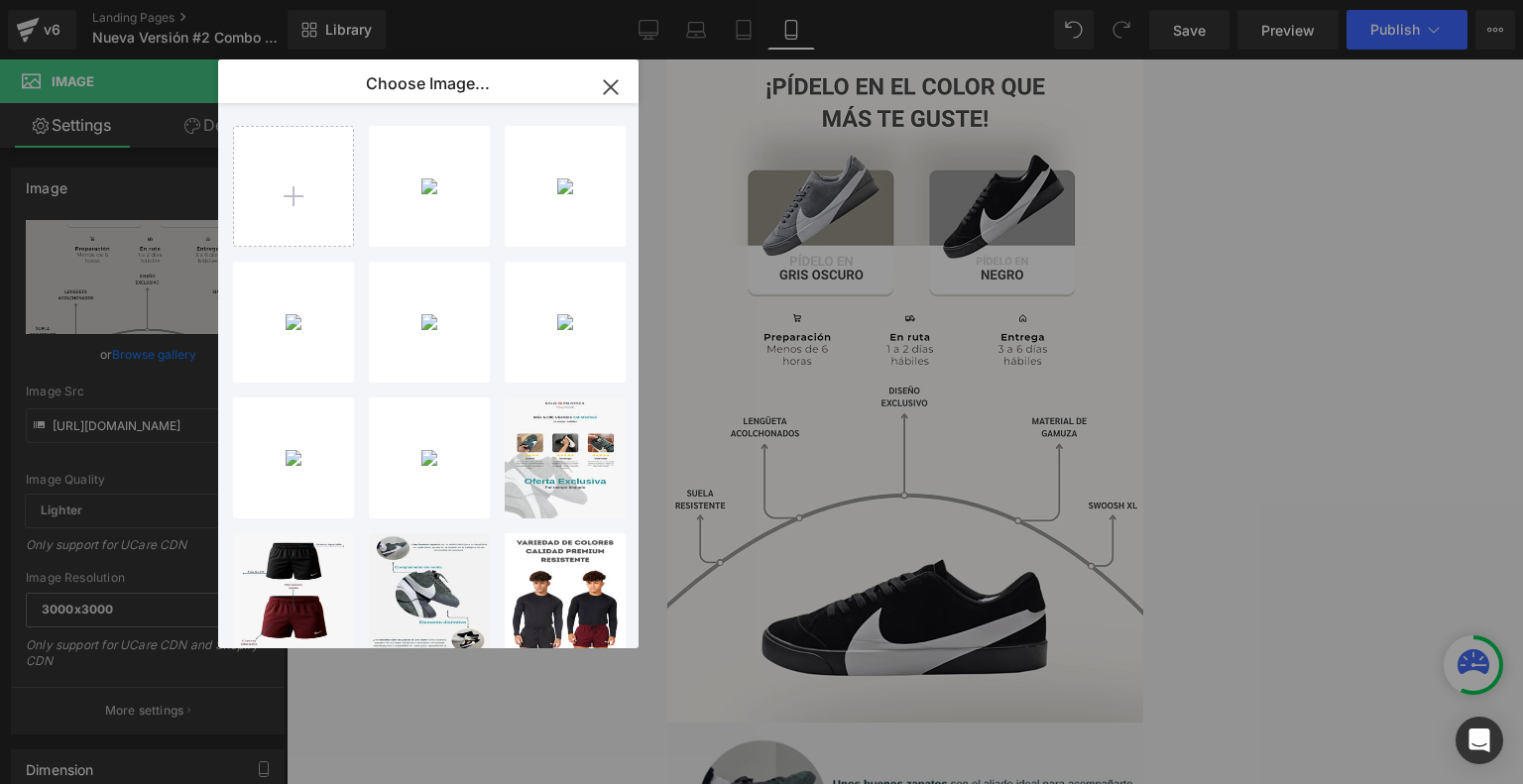 type on "C:\fakepath\ezgif-4b66d9dcef397b.gif" 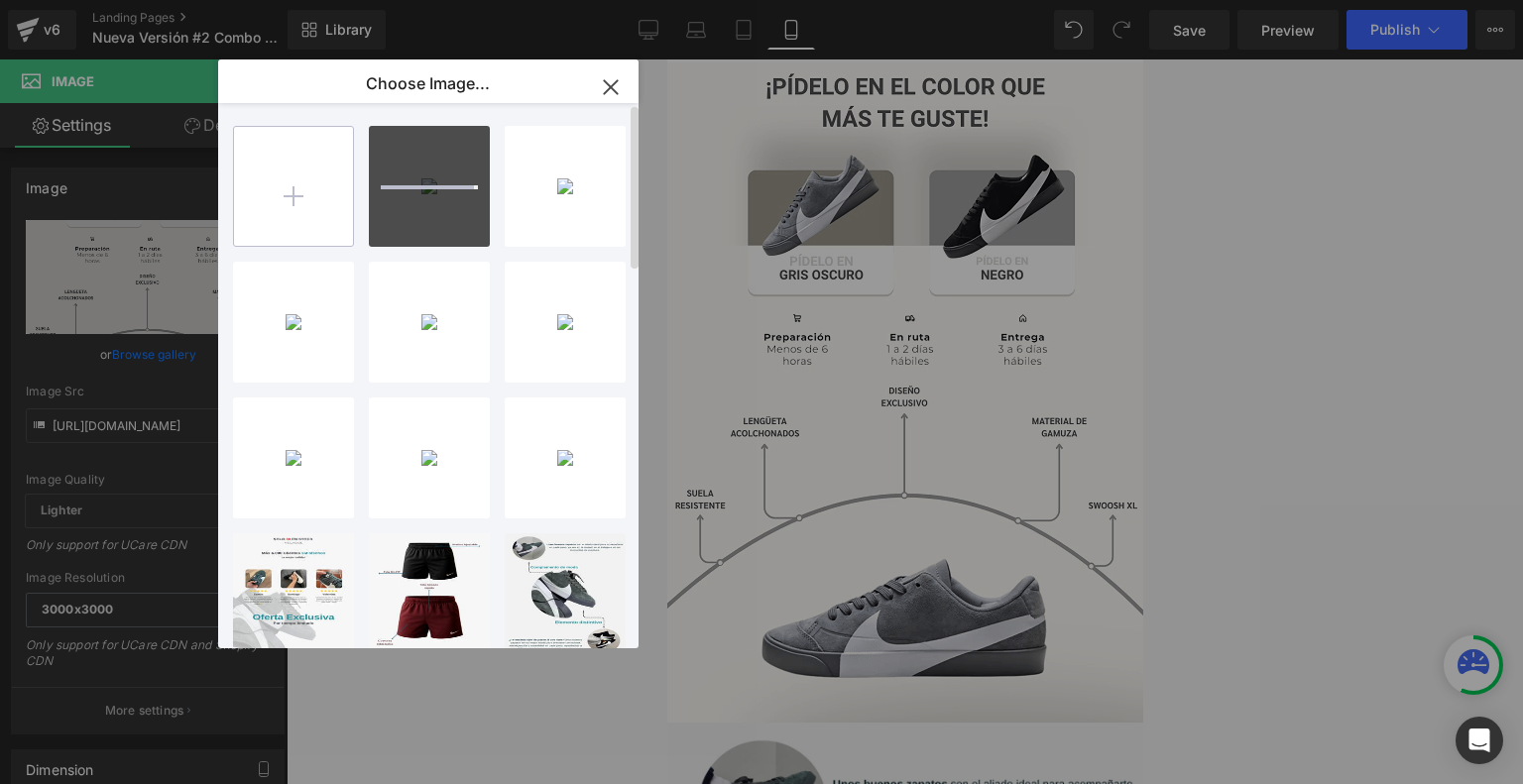 type 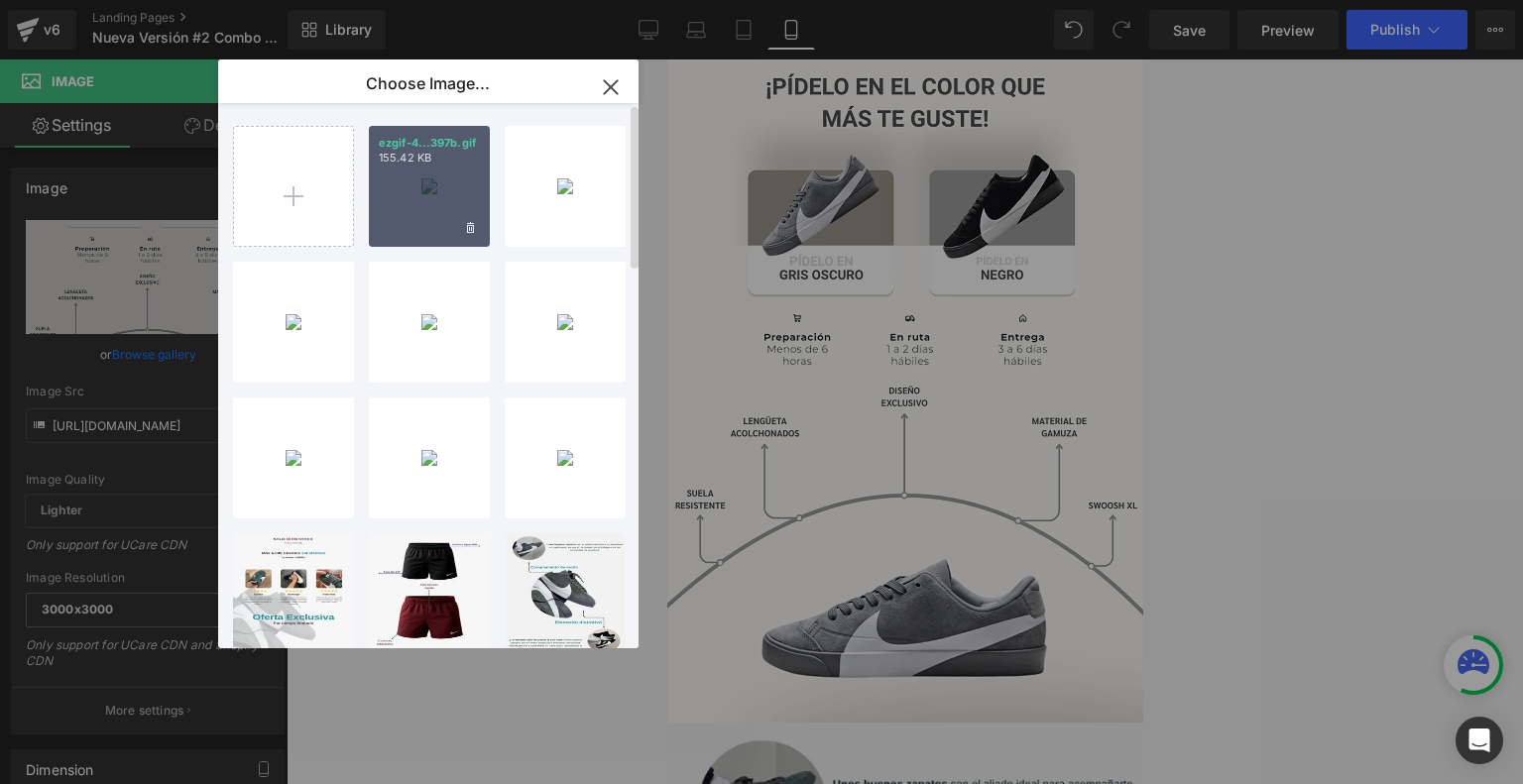 click on "ezgif-4...397b.gif 155.42 KB" at bounding box center [429, 186] 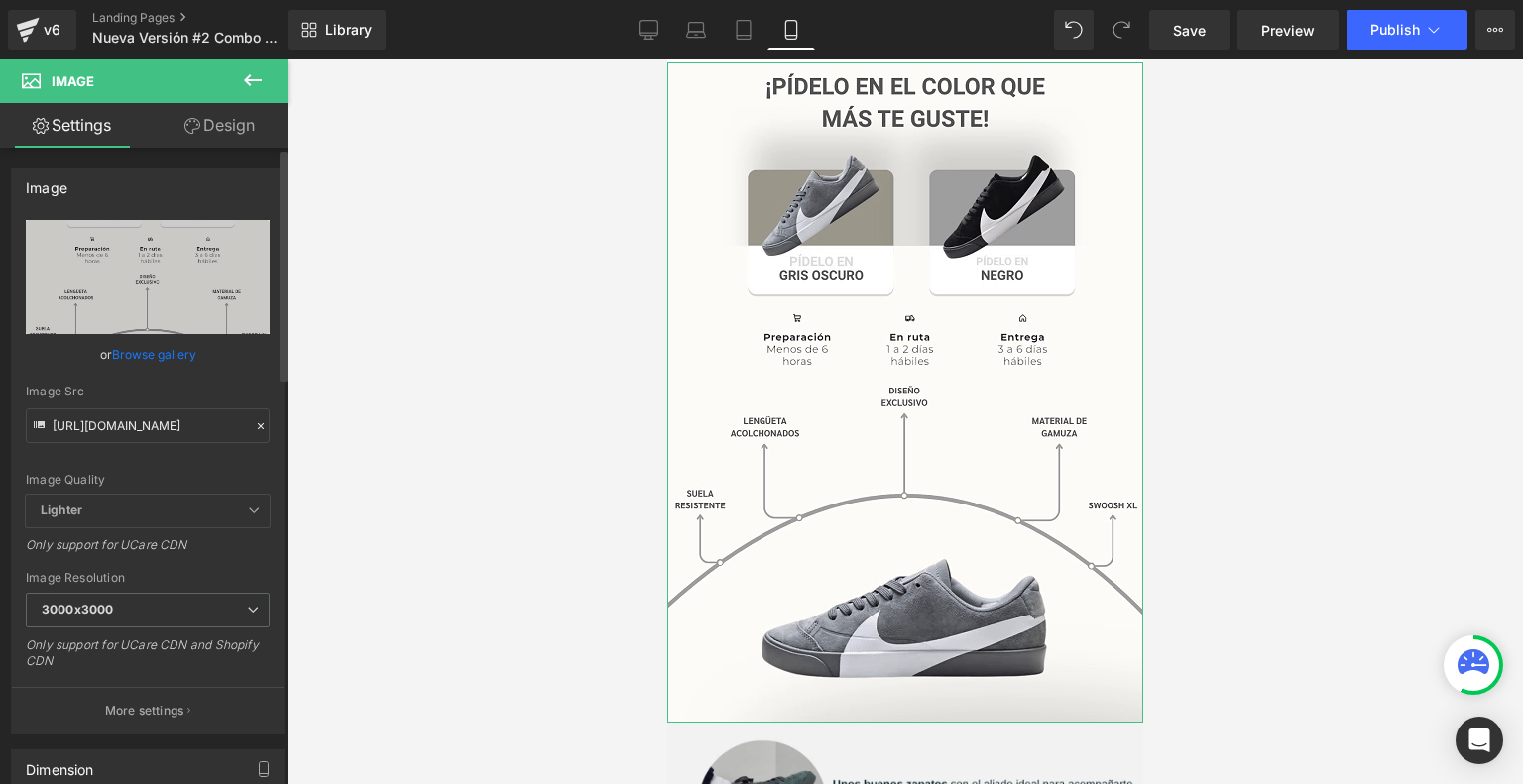 click on "Browse gallery" at bounding box center (154, 354) 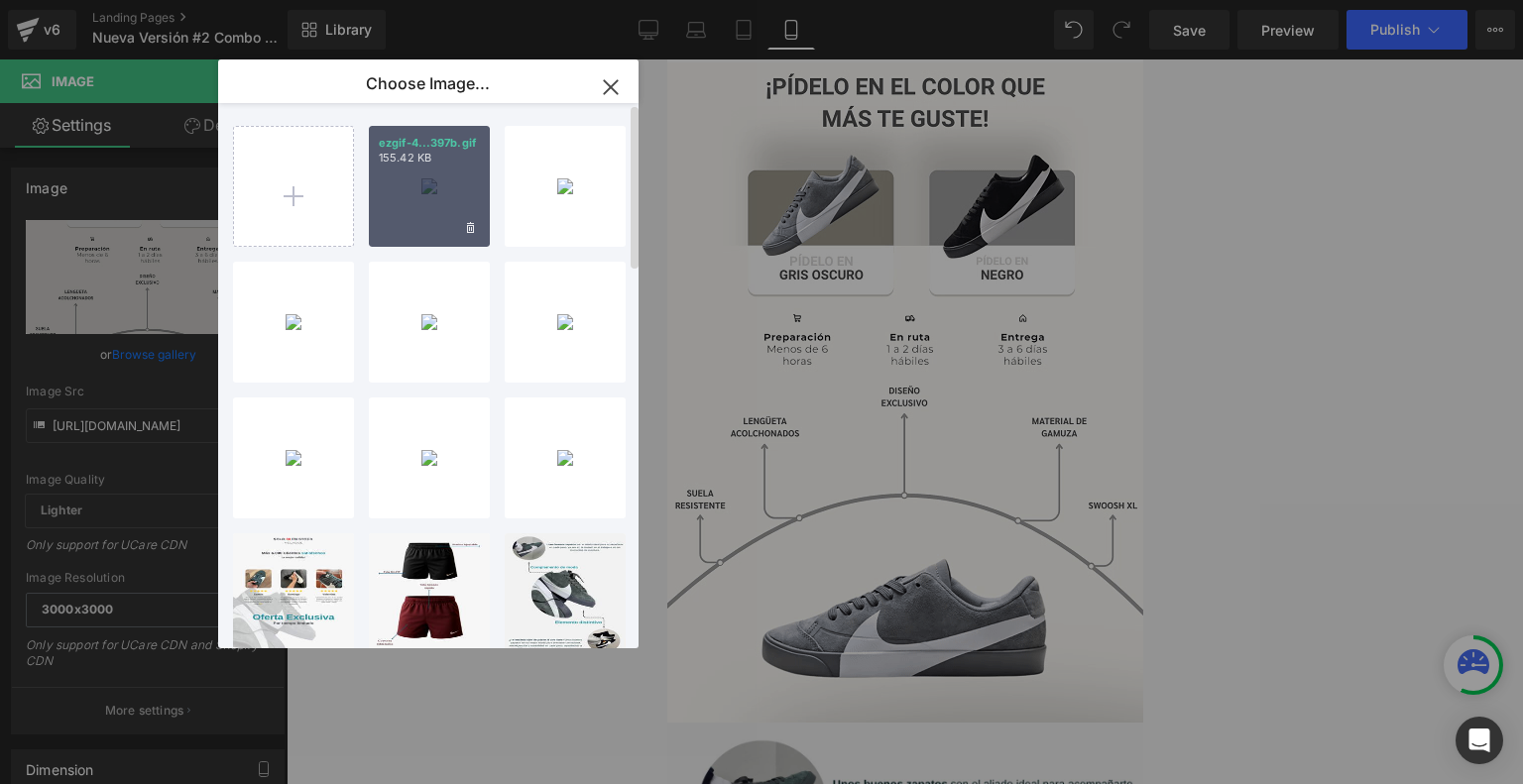 click on "ezgif-4...397b.gif 155.42 KB" at bounding box center [429, 186] 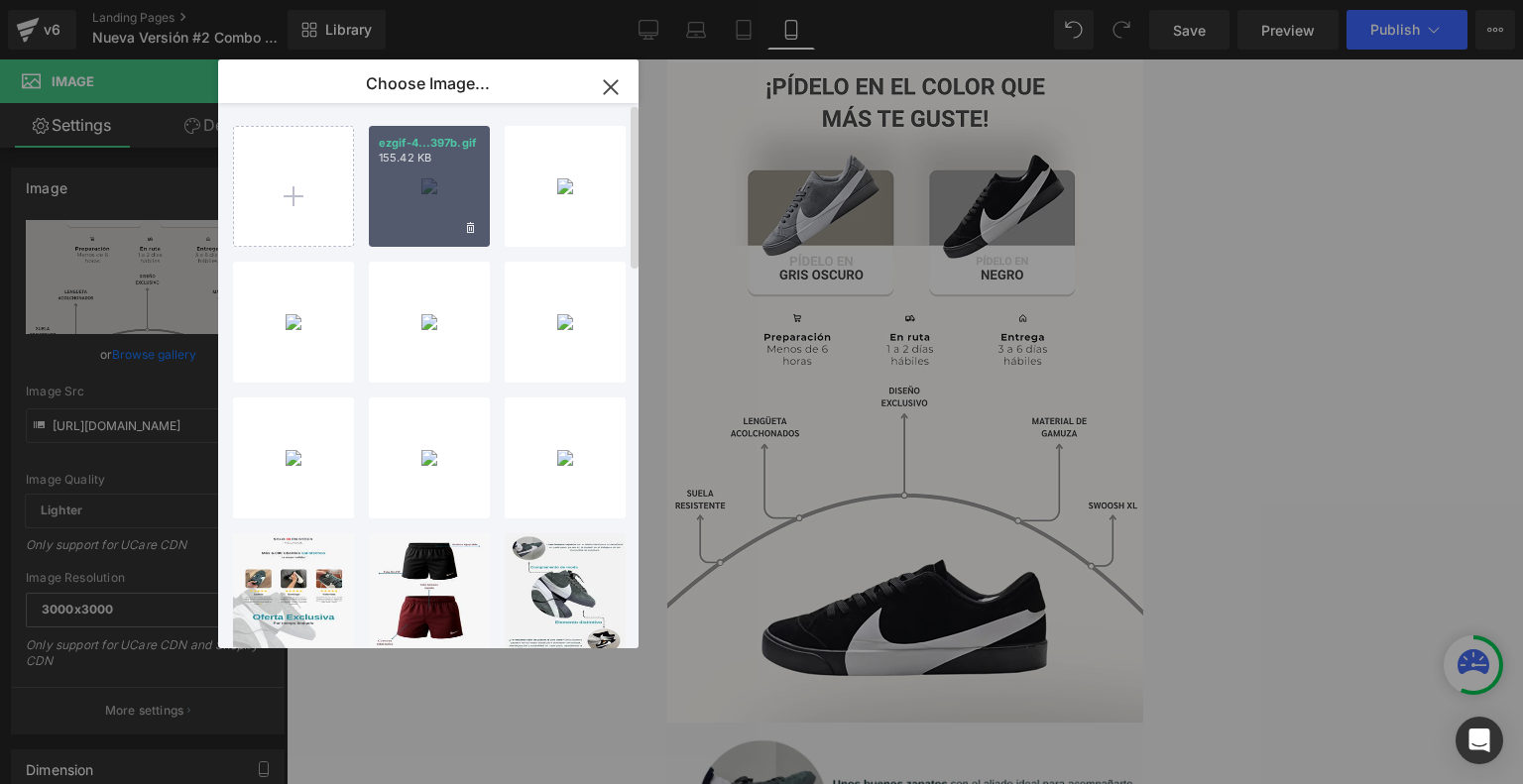 type on "[URL][DOMAIN_NAME]" 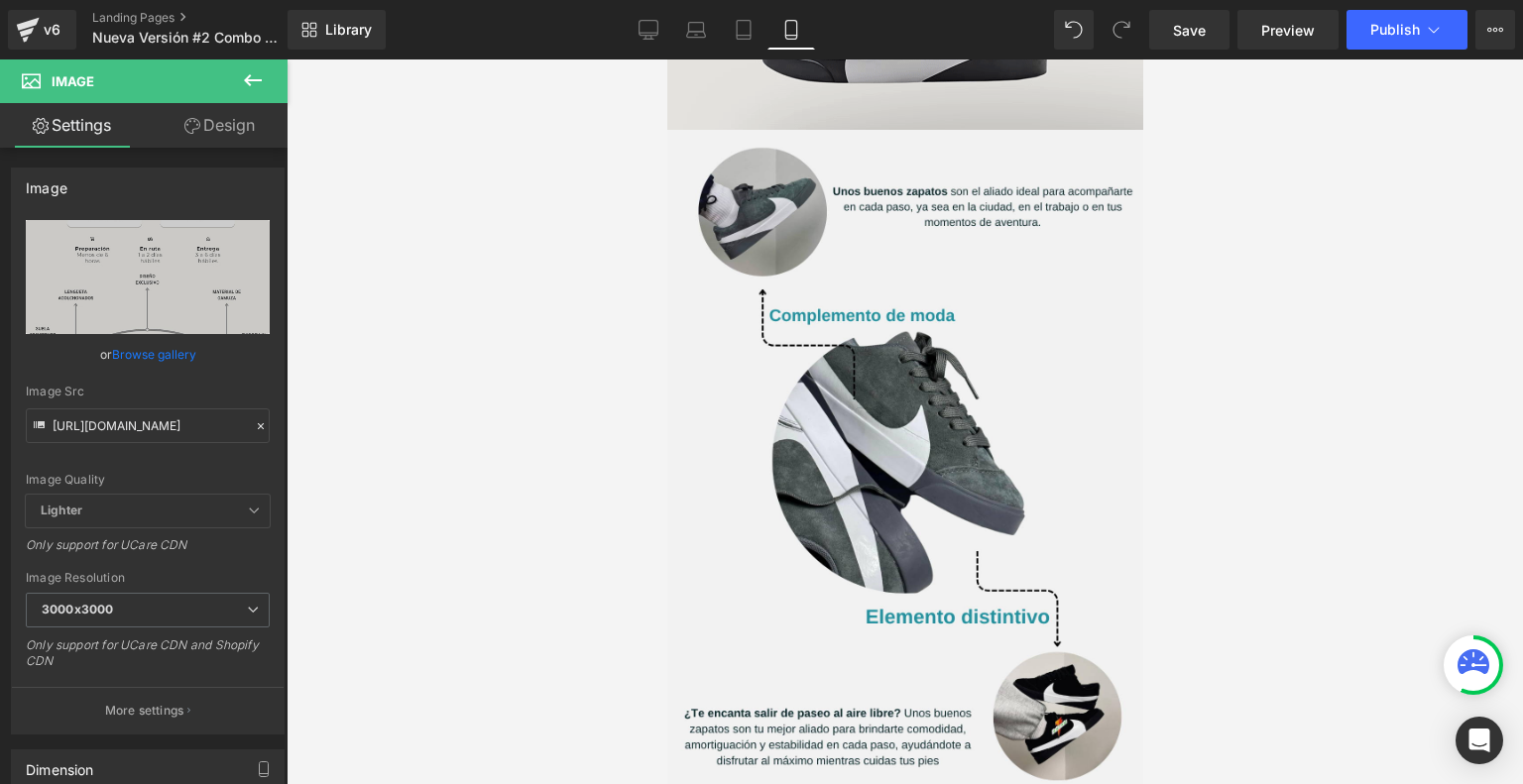 scroll, scrollTop: 1716, scrollLeft: 0, axis: vertical 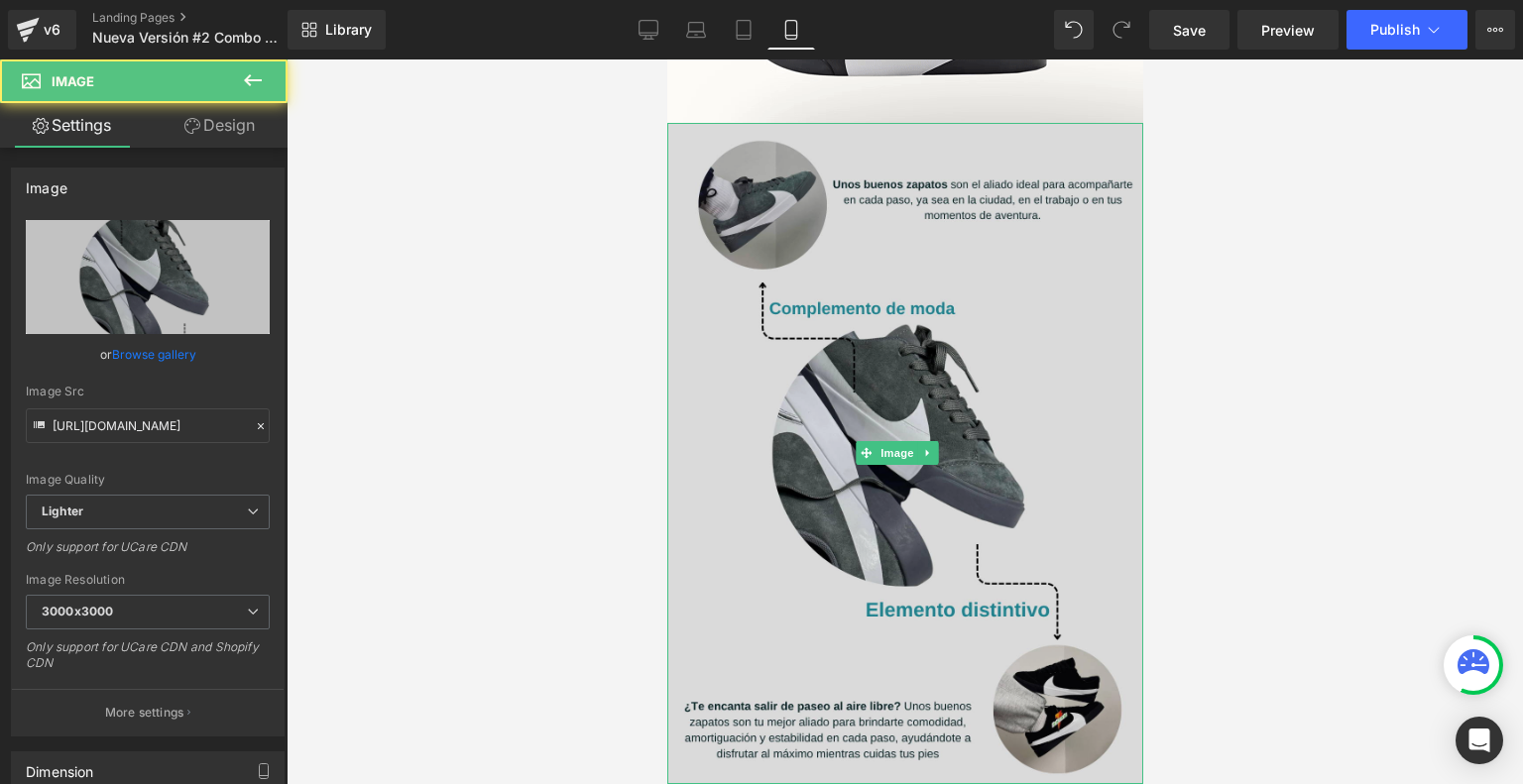 click on "Image" at bounding box center [904, 453] 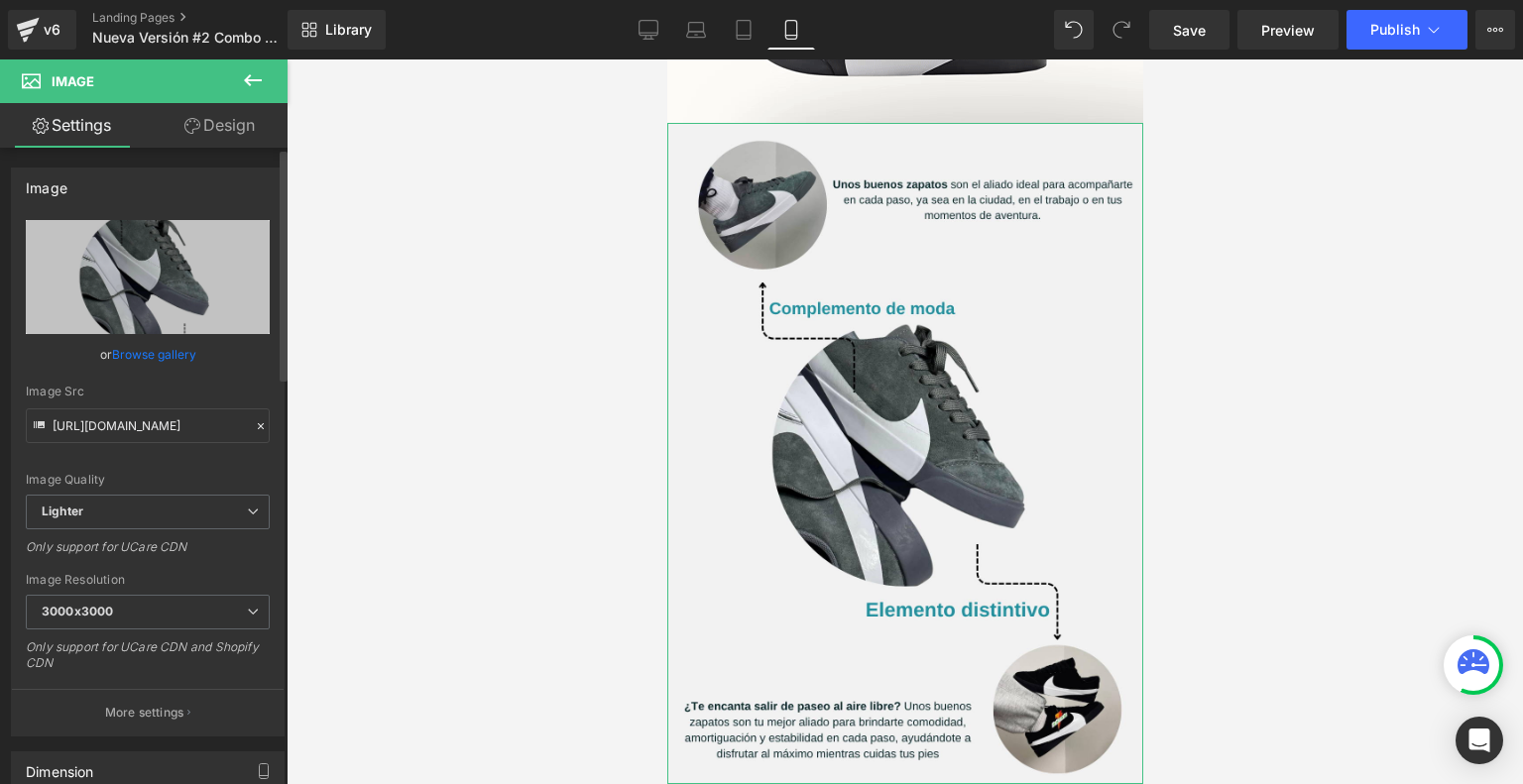 click on "Browse gallery" at bounding box center [154, 354] 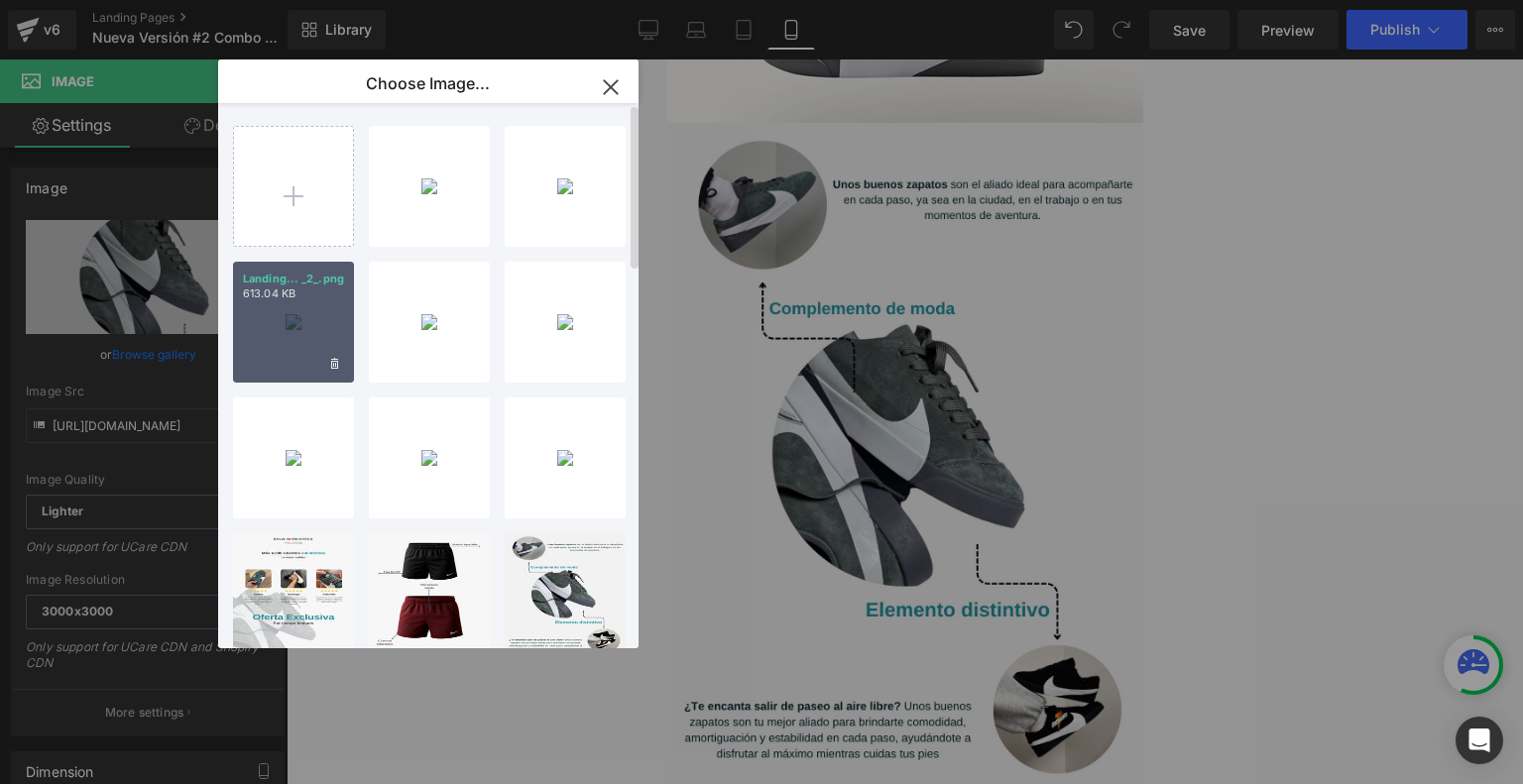 click on "Landing... _2_.png 613.04 KB" at bounding box center [293, 322] 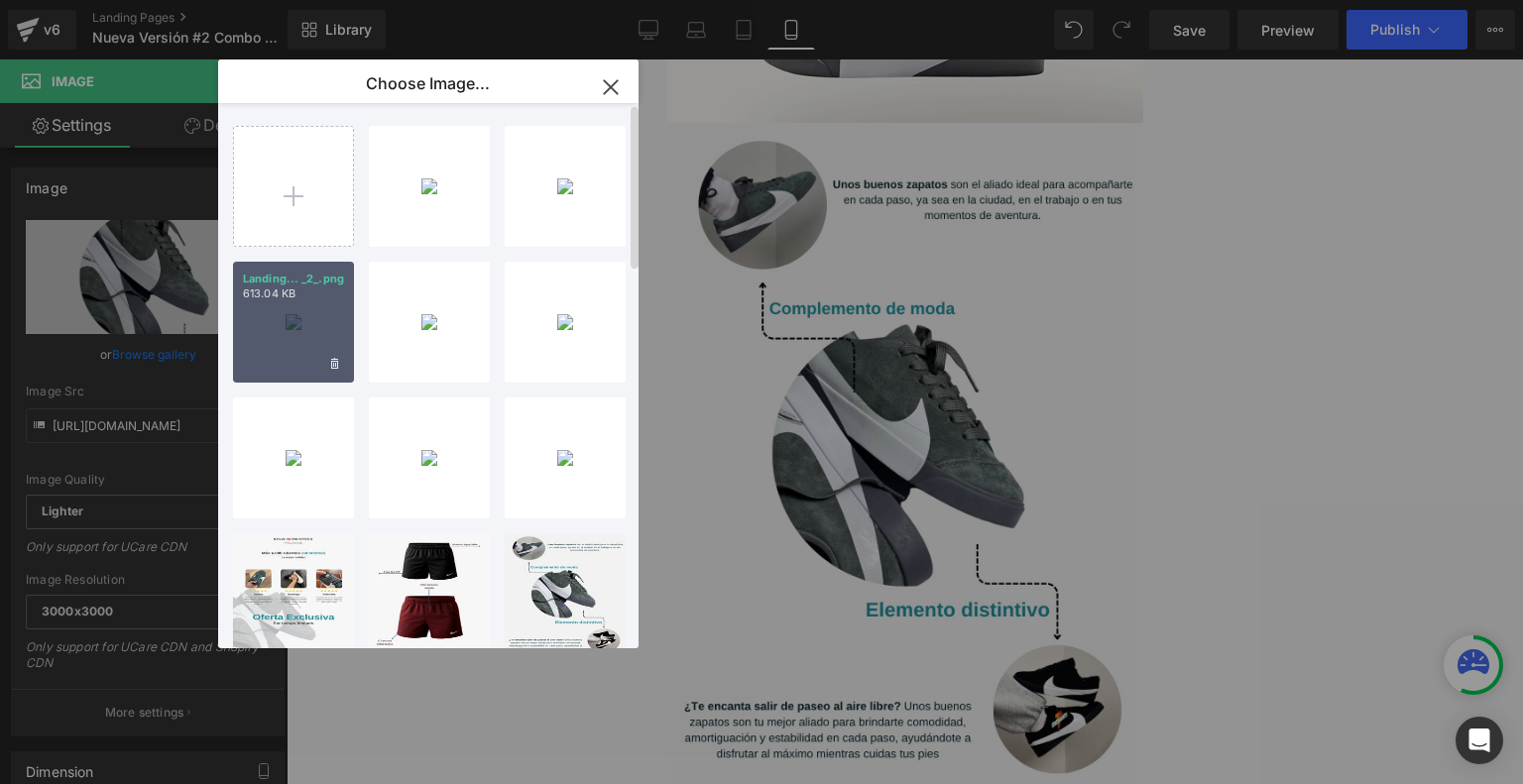 type on "[URL][DOMAIN_NAME]" 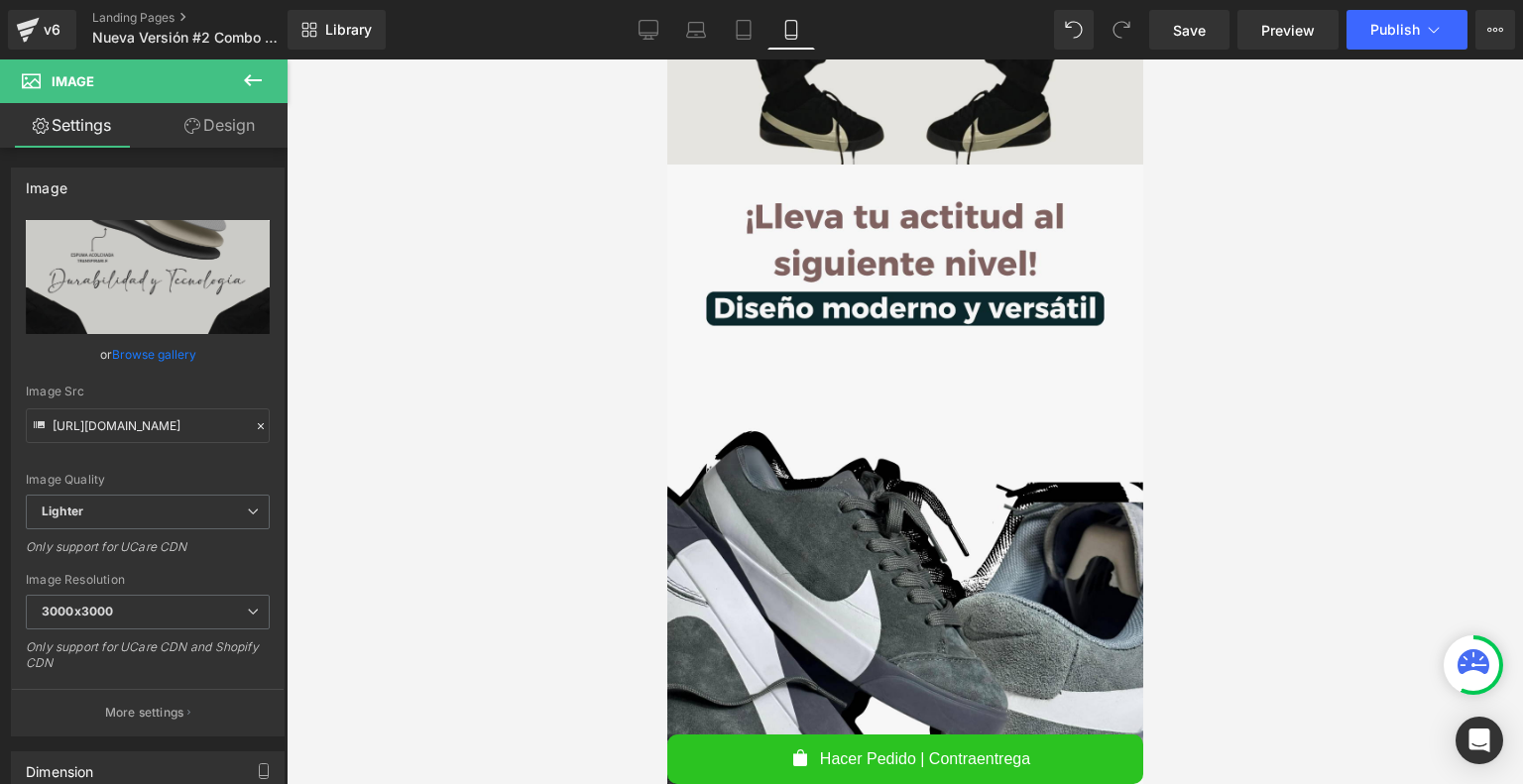 scroll, scrollTop: 2339, scrollLeft: 0, axis: vertical 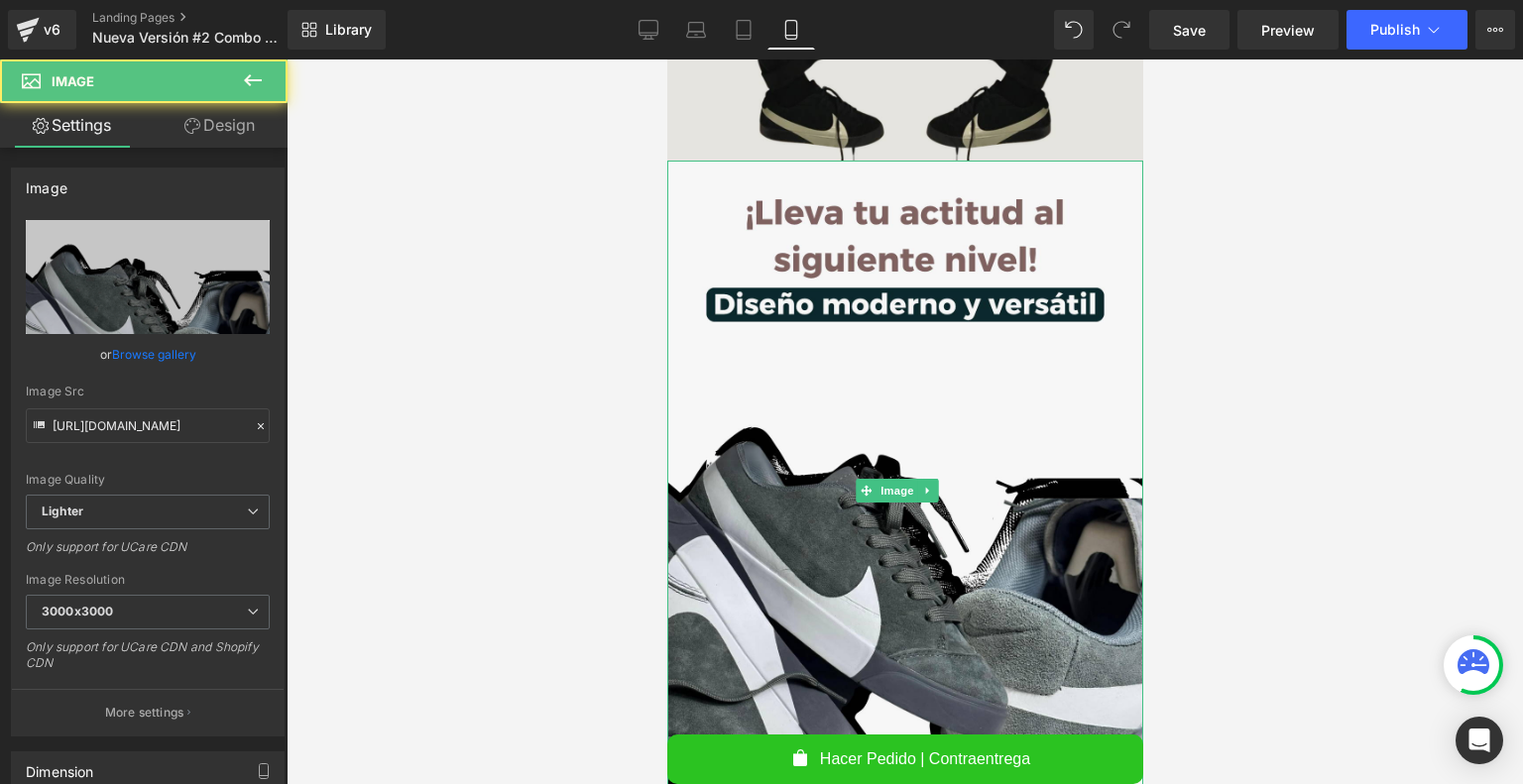 click at bounding box center [904, 491] 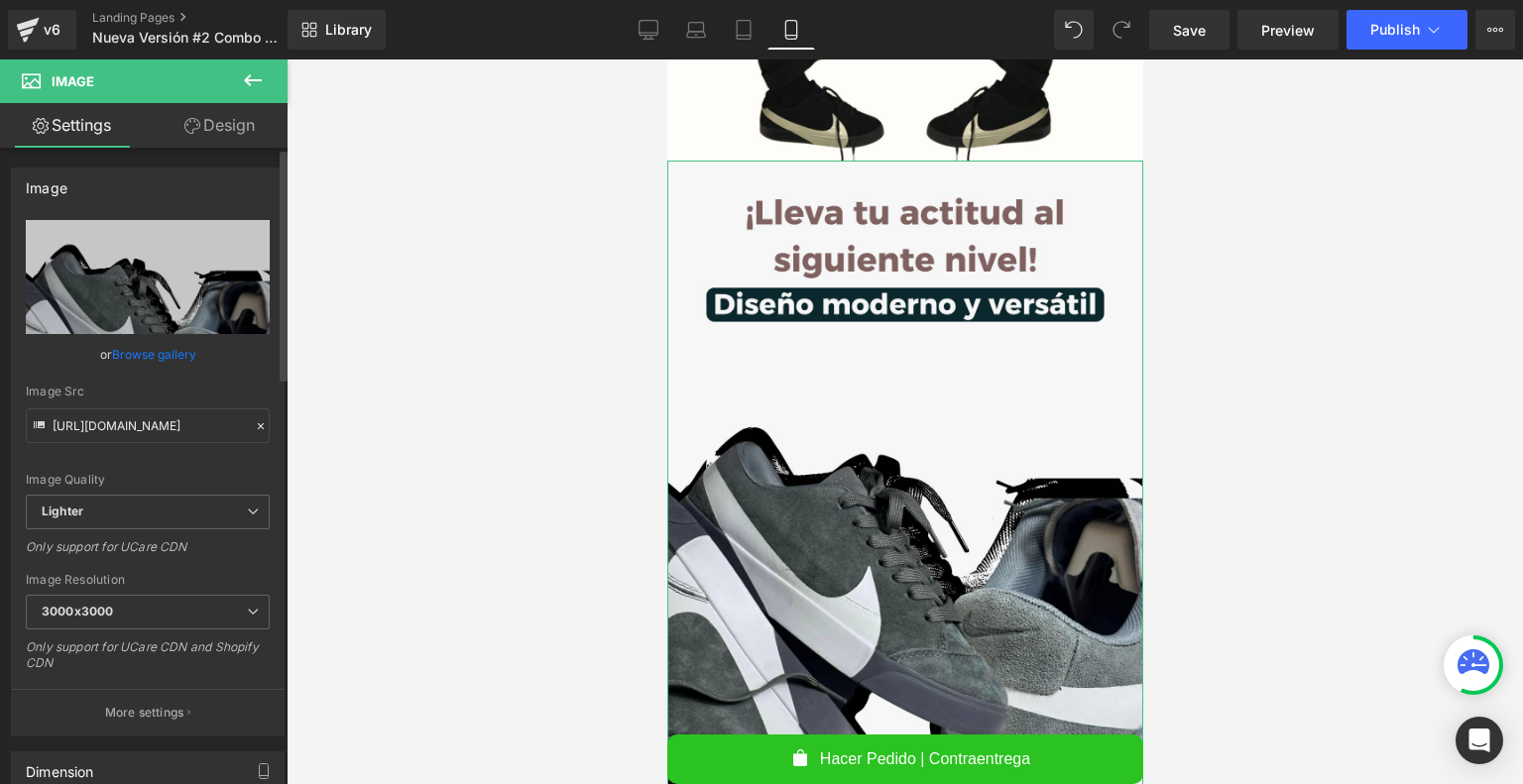 click on "Browse gallery" at bounding box center (154, 354) 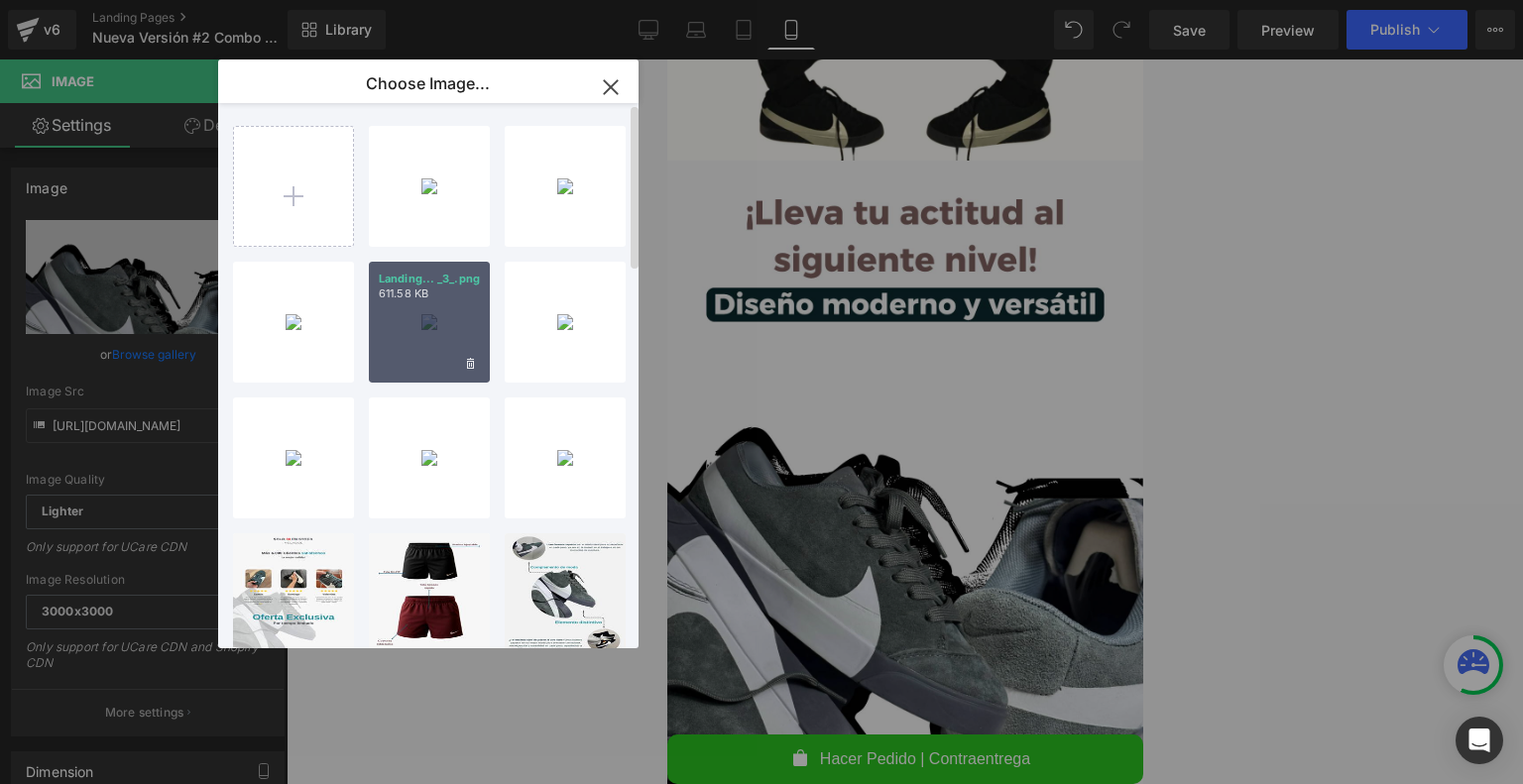 click on "Landing... _3_.png 611.58 KB" at bounding box center [429, 322] 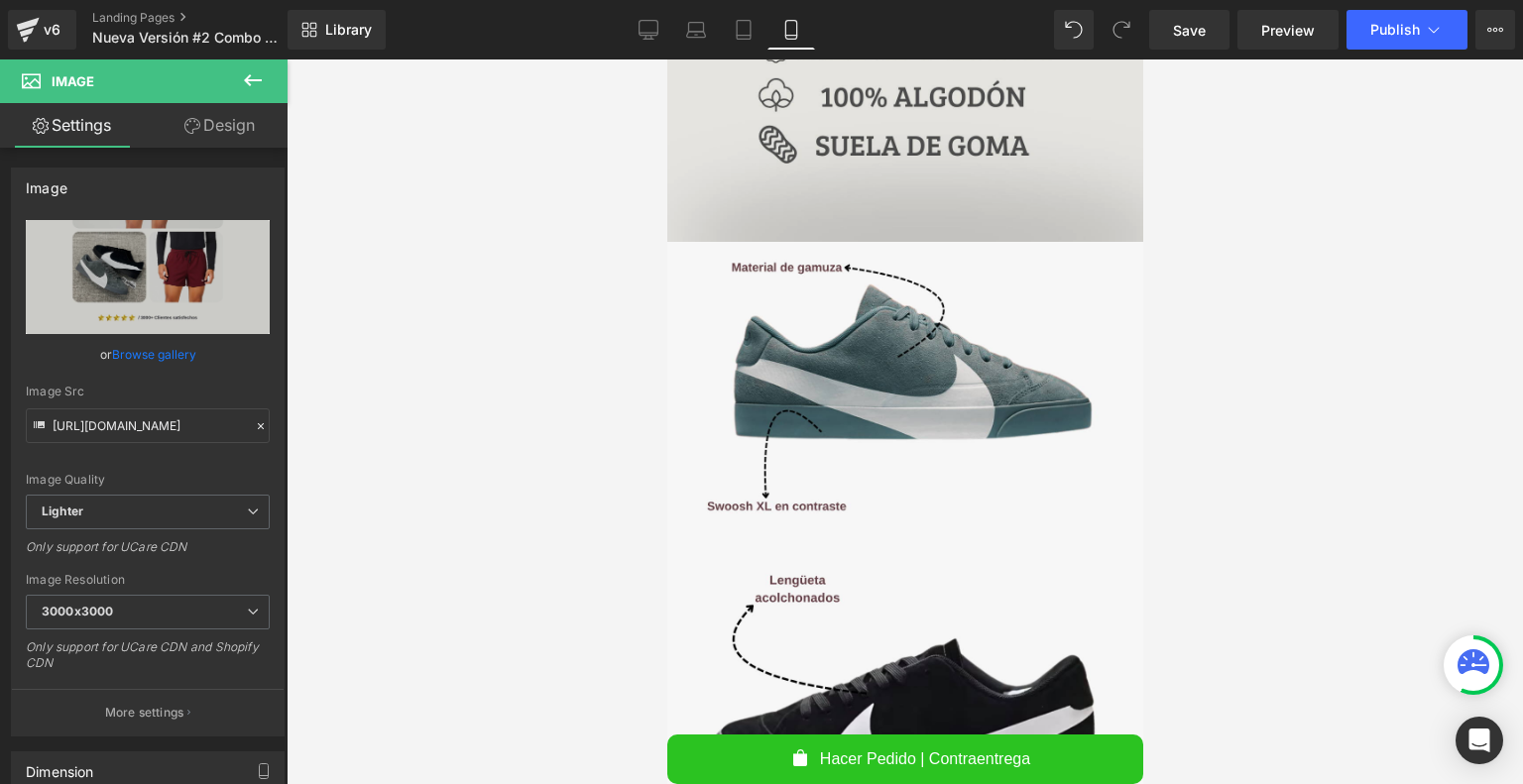 scroll, scrollTop: 2925, scrollLeft: 0, axis: vertical 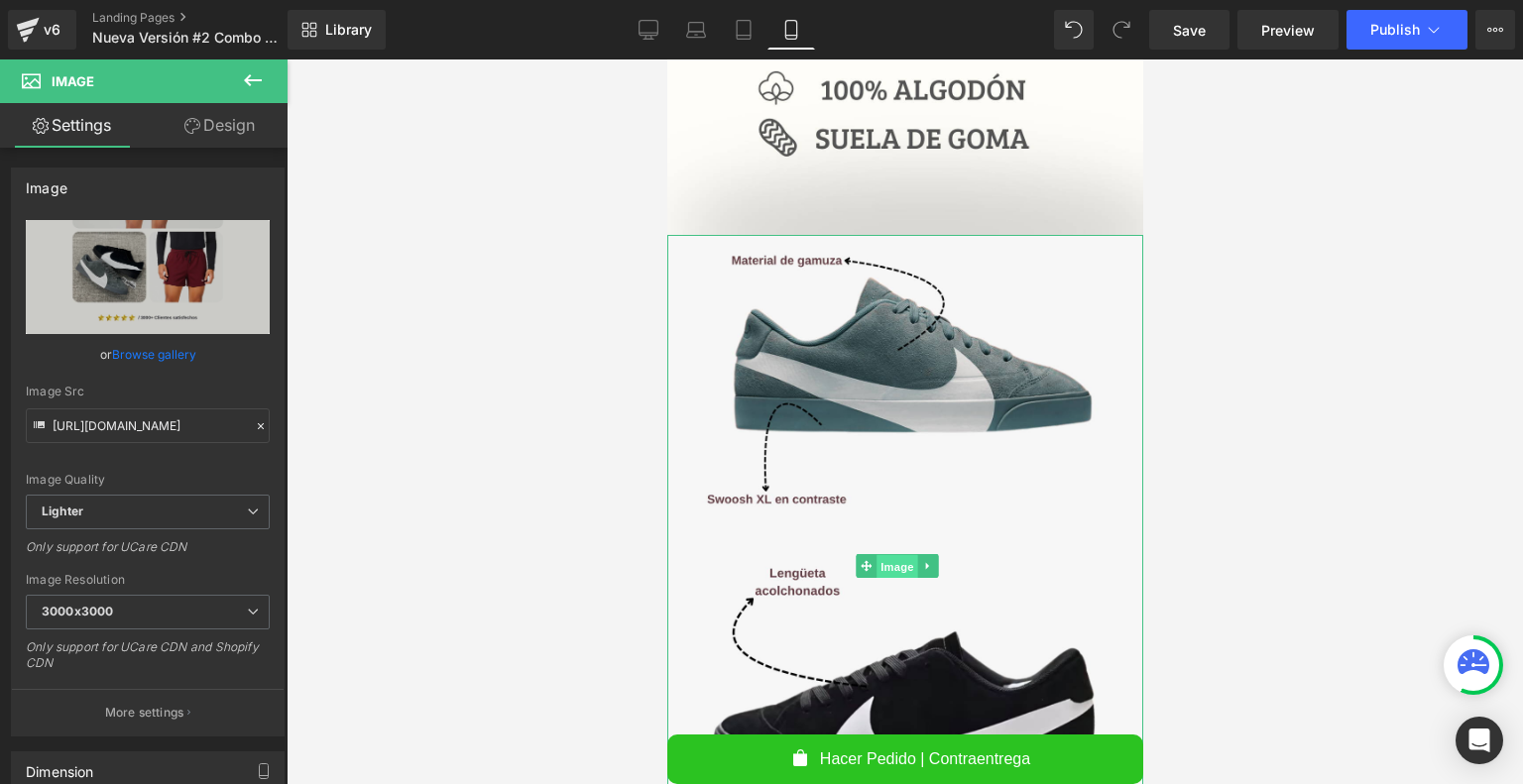 click on "Image" at bounding box center [897, 567] 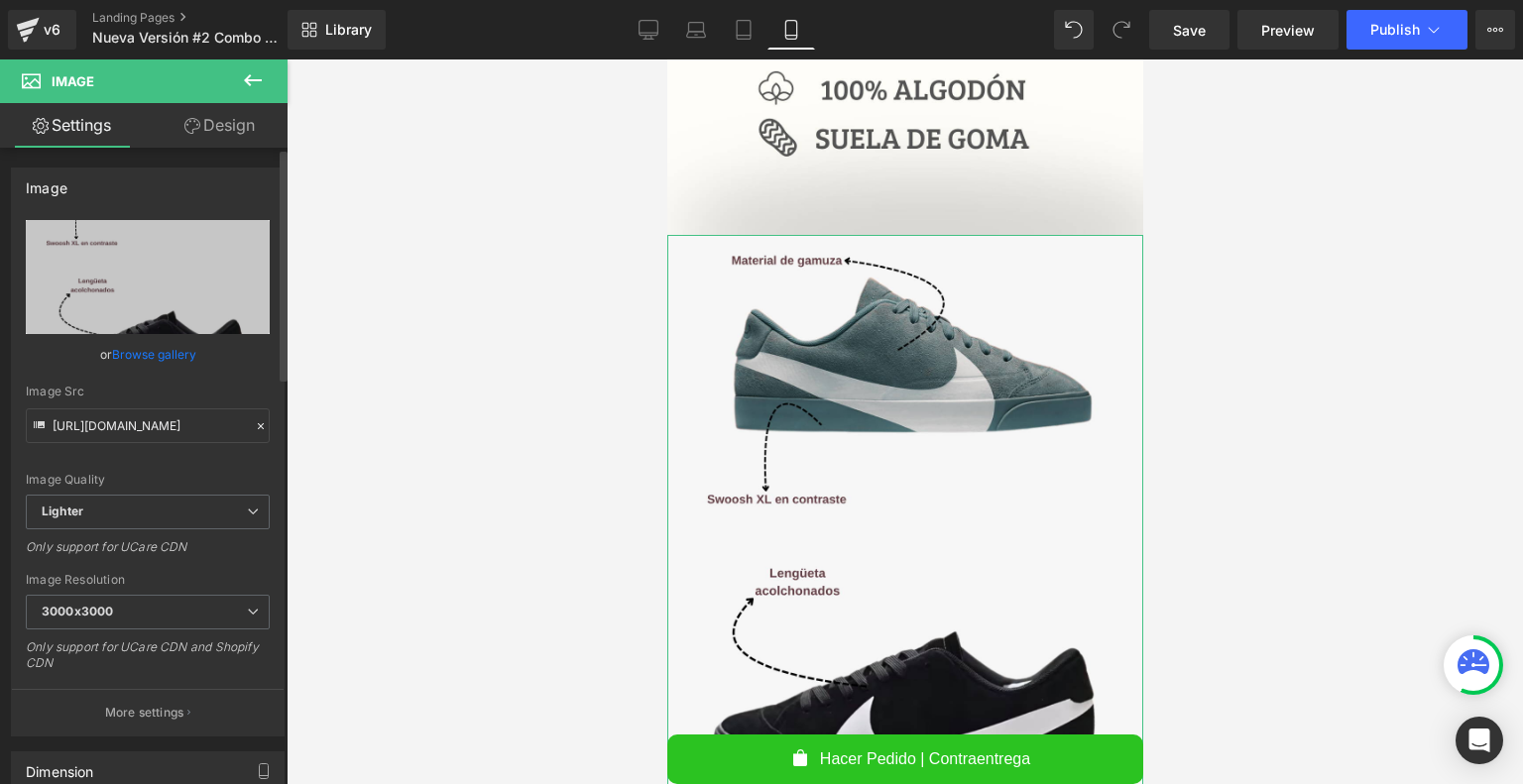 click on "Browse gallery" at bounding box center [154, 354] 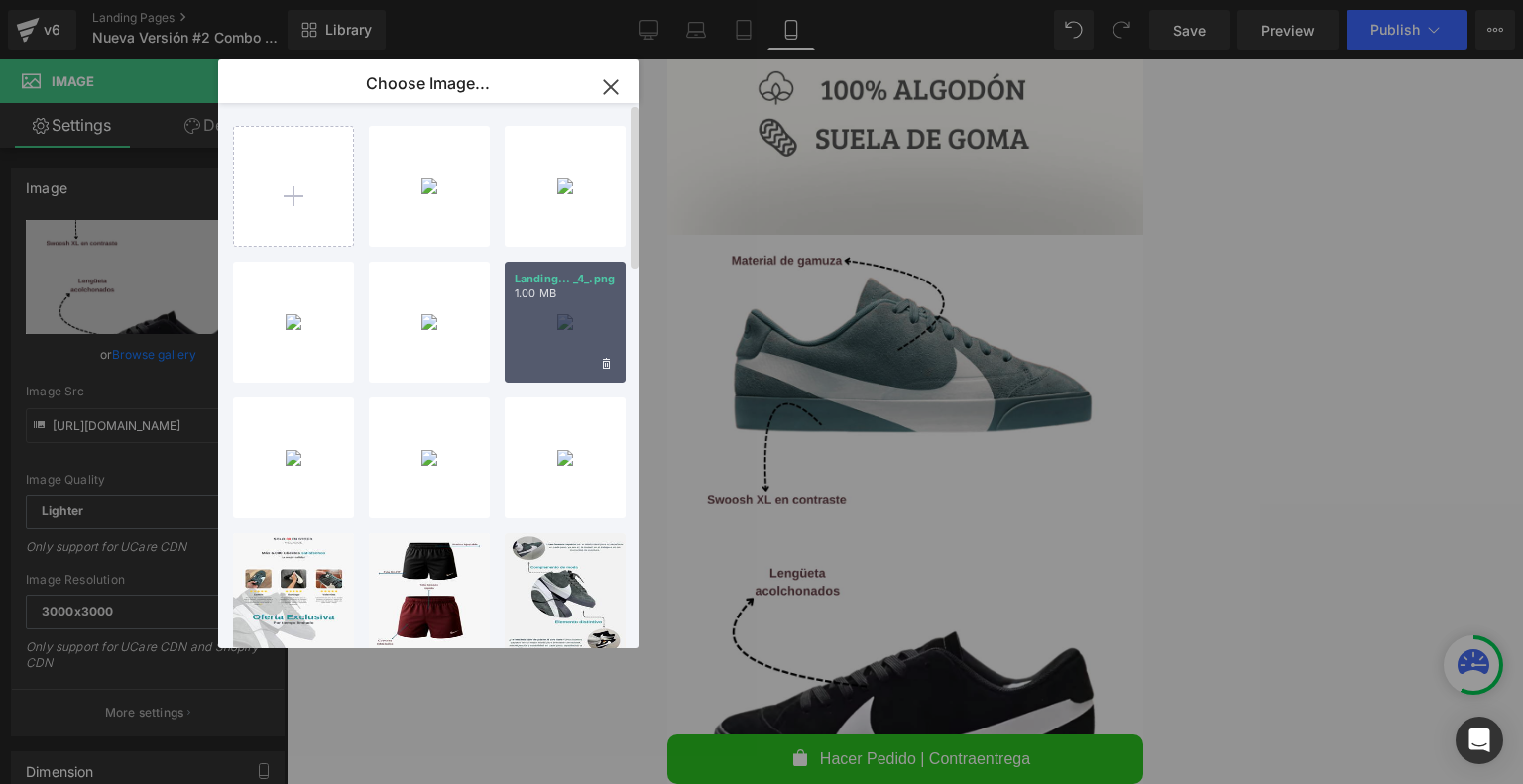 click on "Landing... _4_.png 1.00 MB" at bounding box center (565, 322) 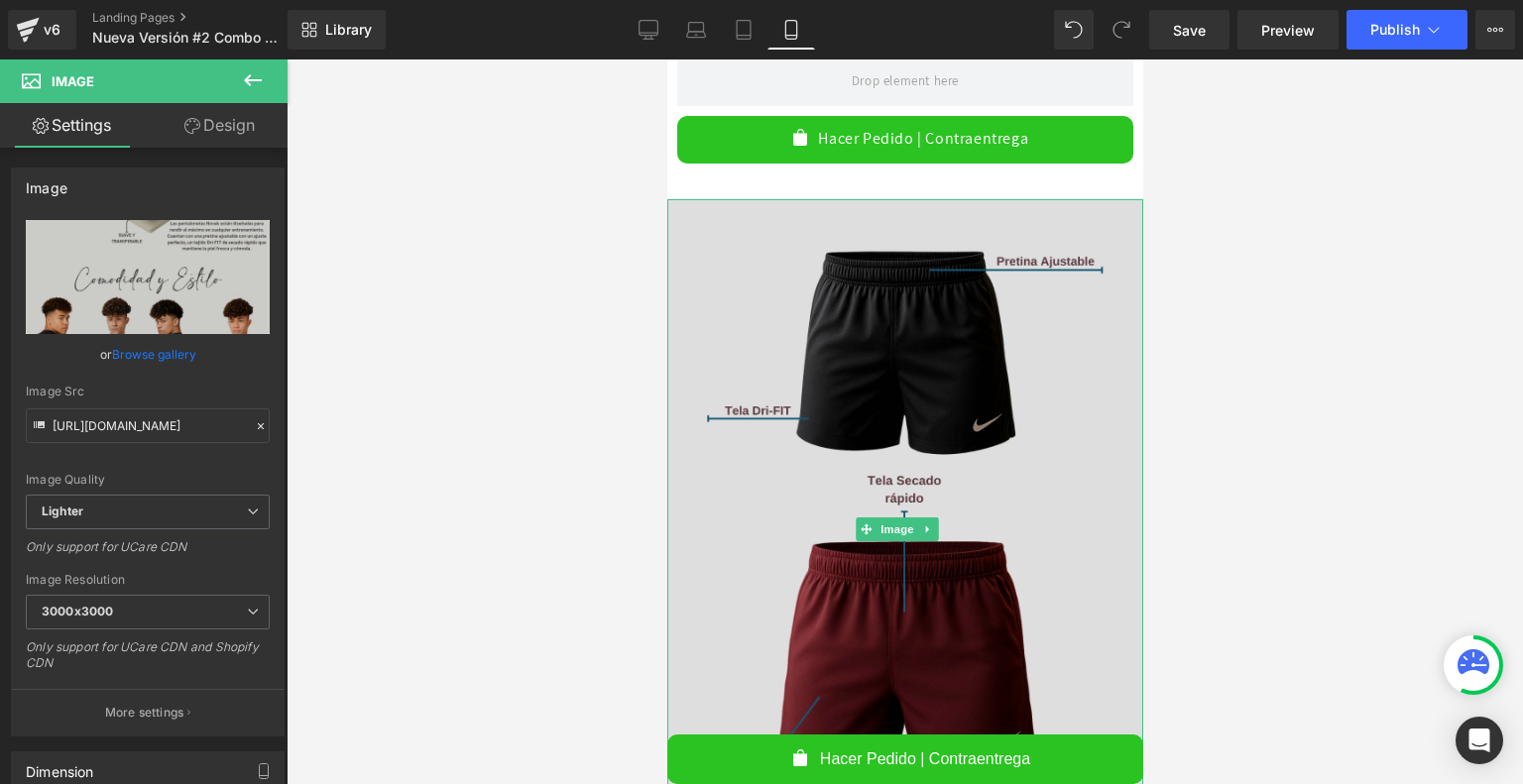 scroll, scrollTop: 3798, scrollLeft: 0, axis: vertical 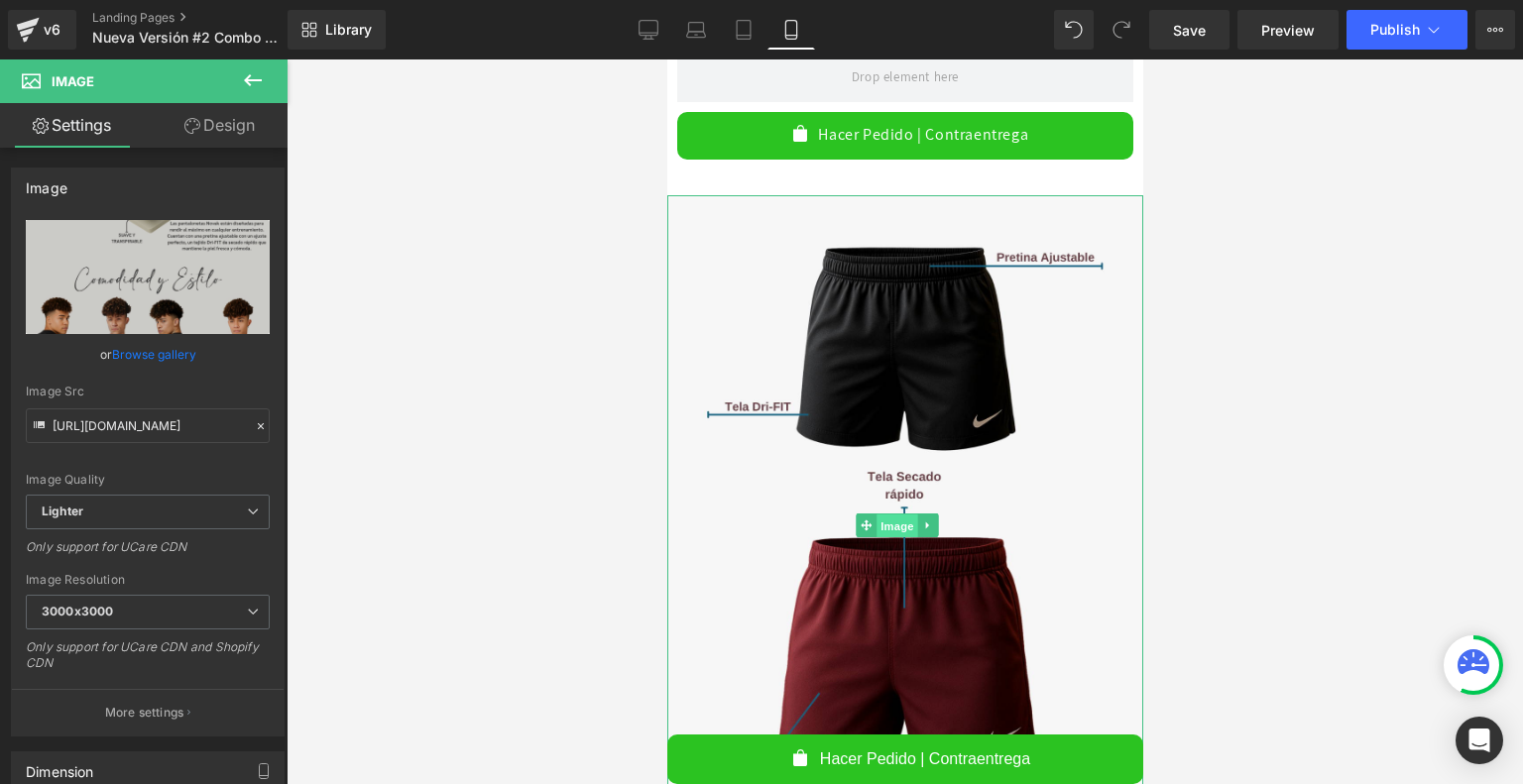 click on "Image" at bounding box center [897, 526] 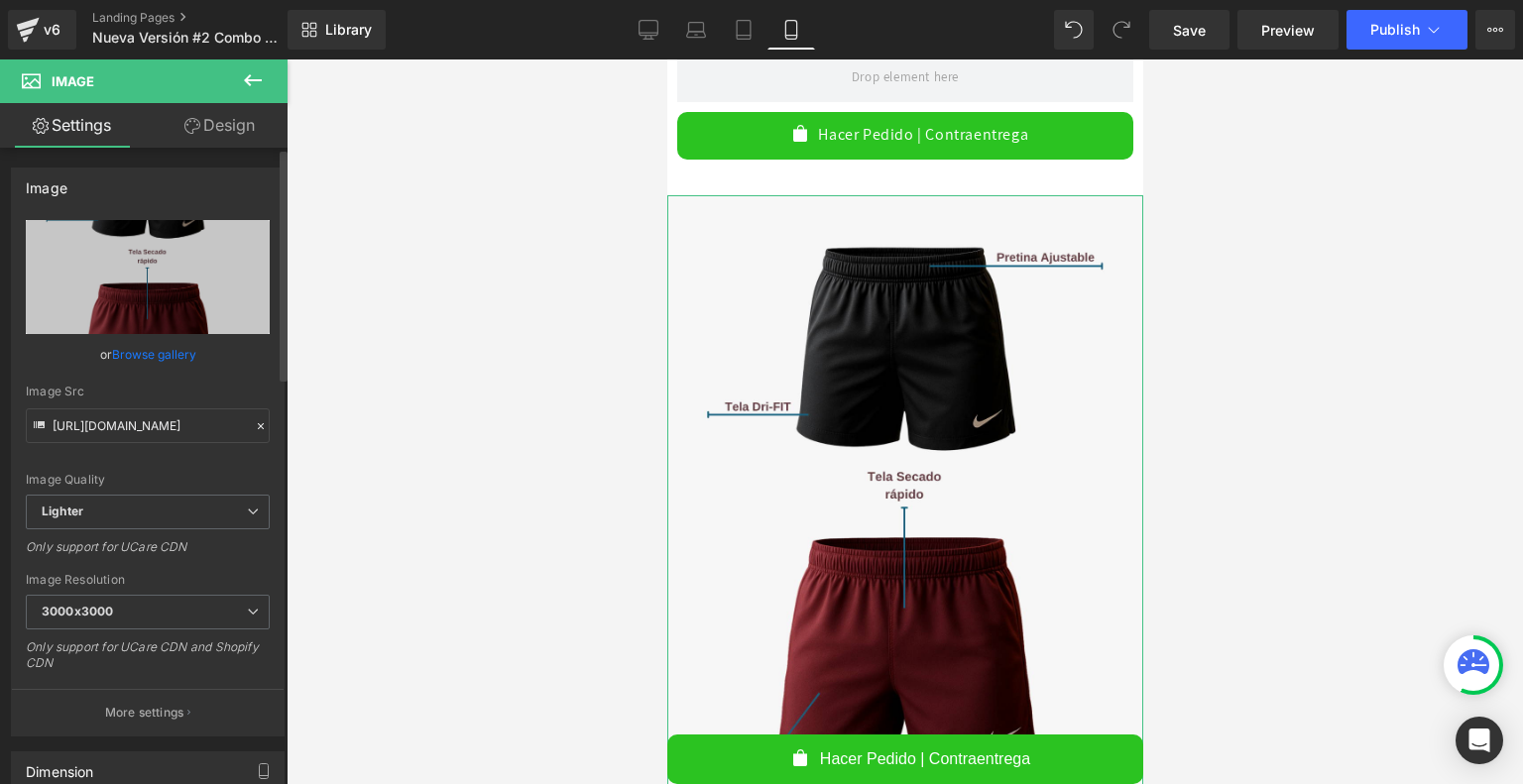 click on "Browse gallery" at bounding box center (154, 354) 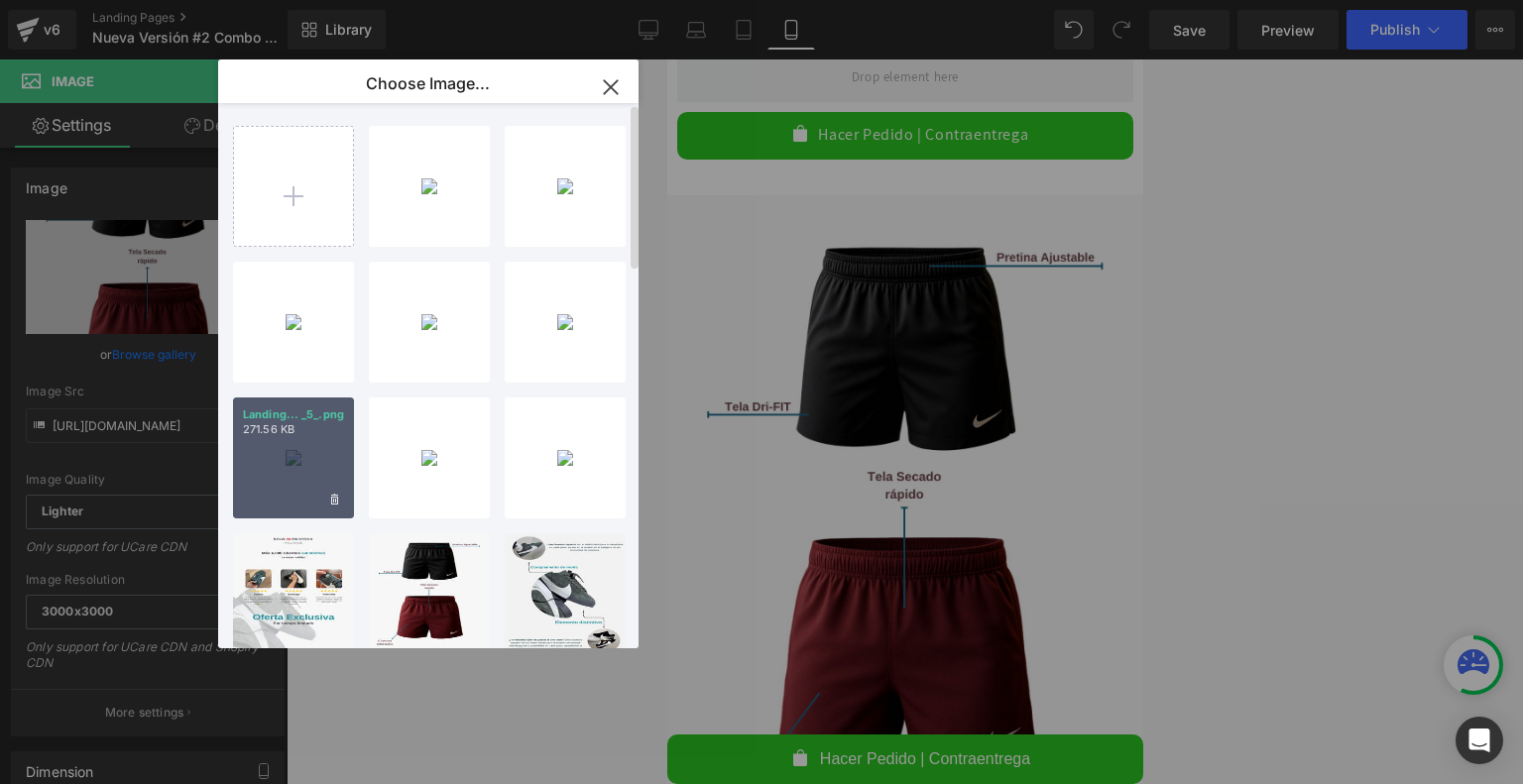 click on "Landing... _5_.png 271.56 KB" at bounding box center (293, 458) 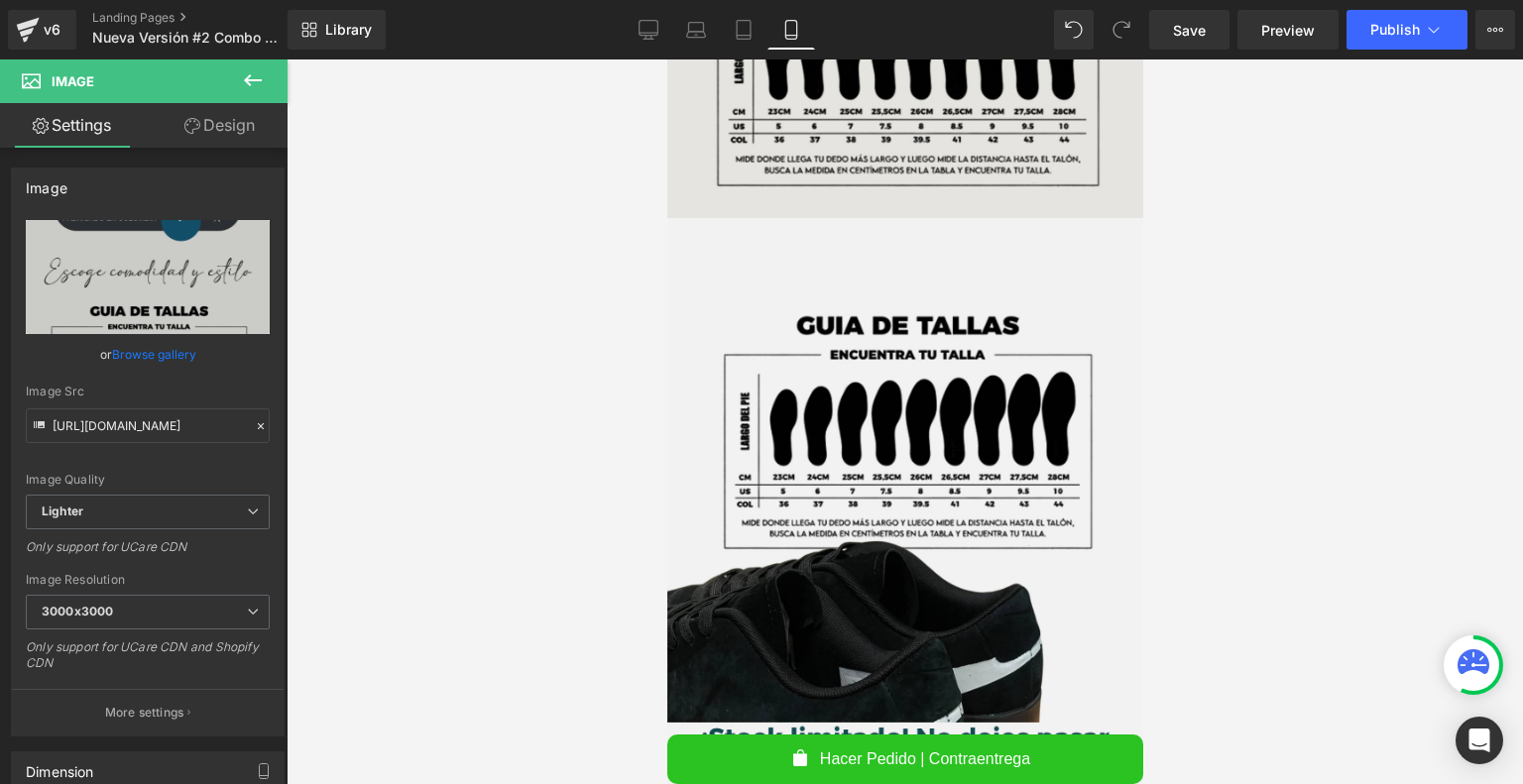 scroll, scrollTop: 4436, scrollLeft: 0, axis: vertical 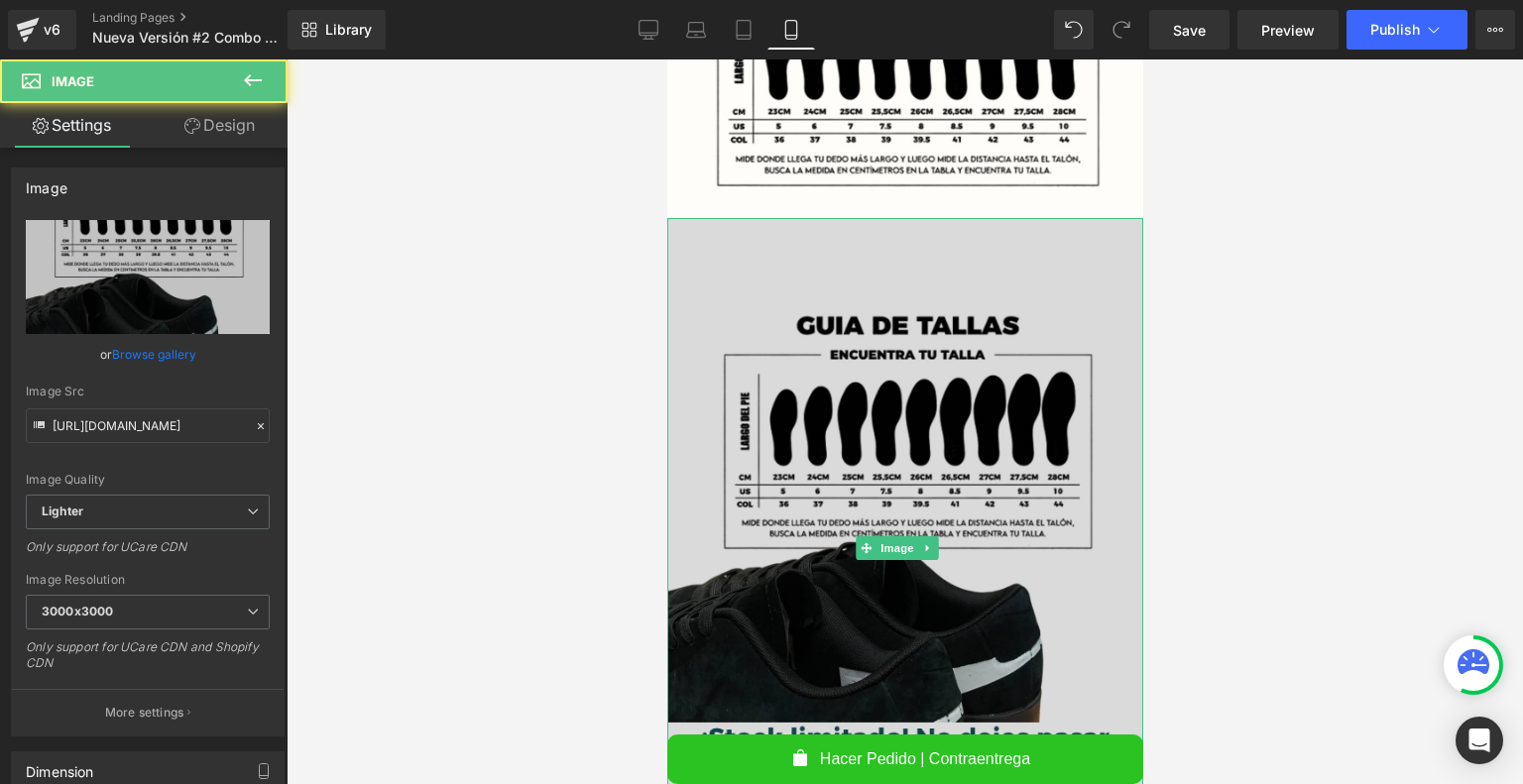 click at bounding box center (904, 548) 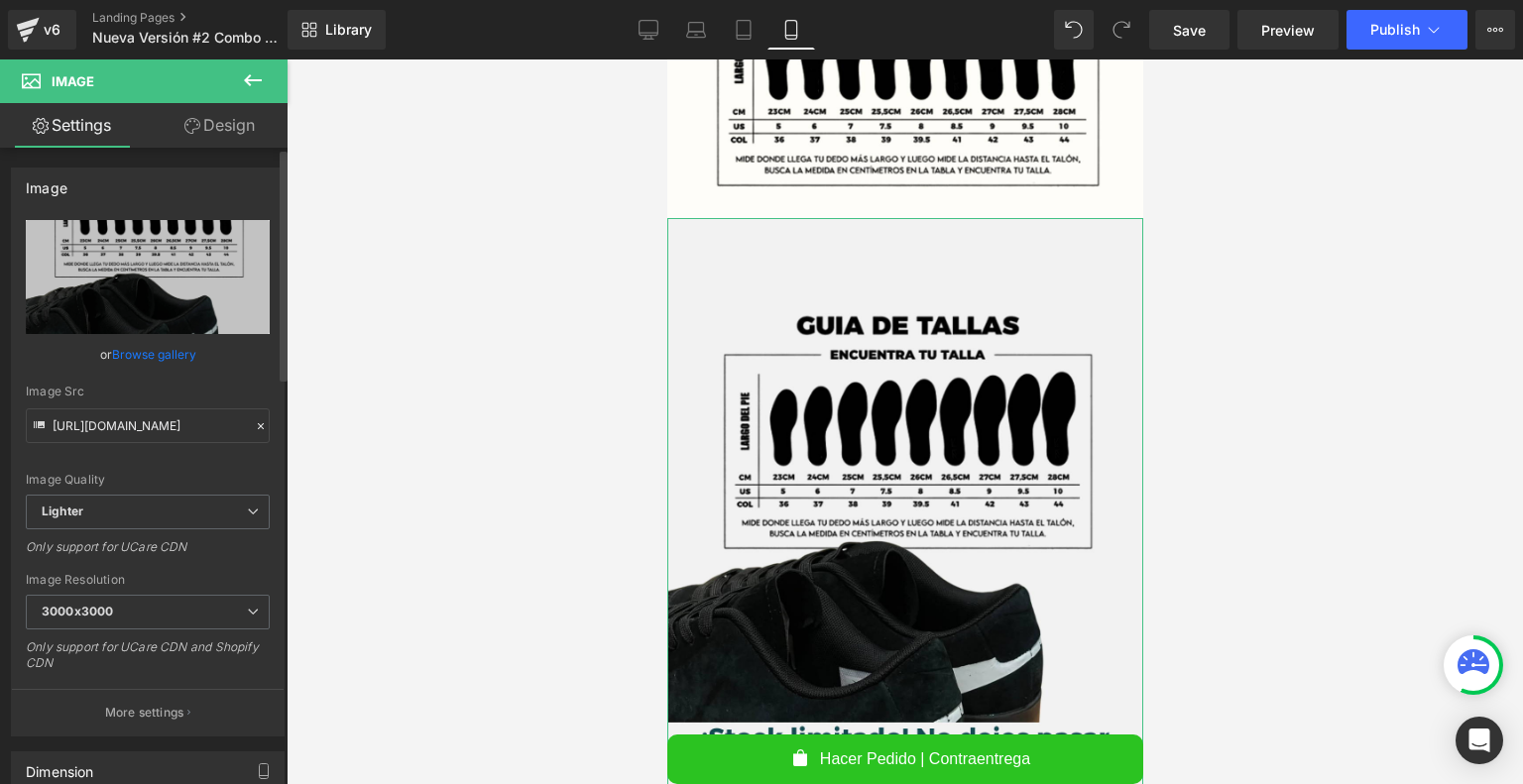 click on "Browse gallery" at bounding box center (154, 354) 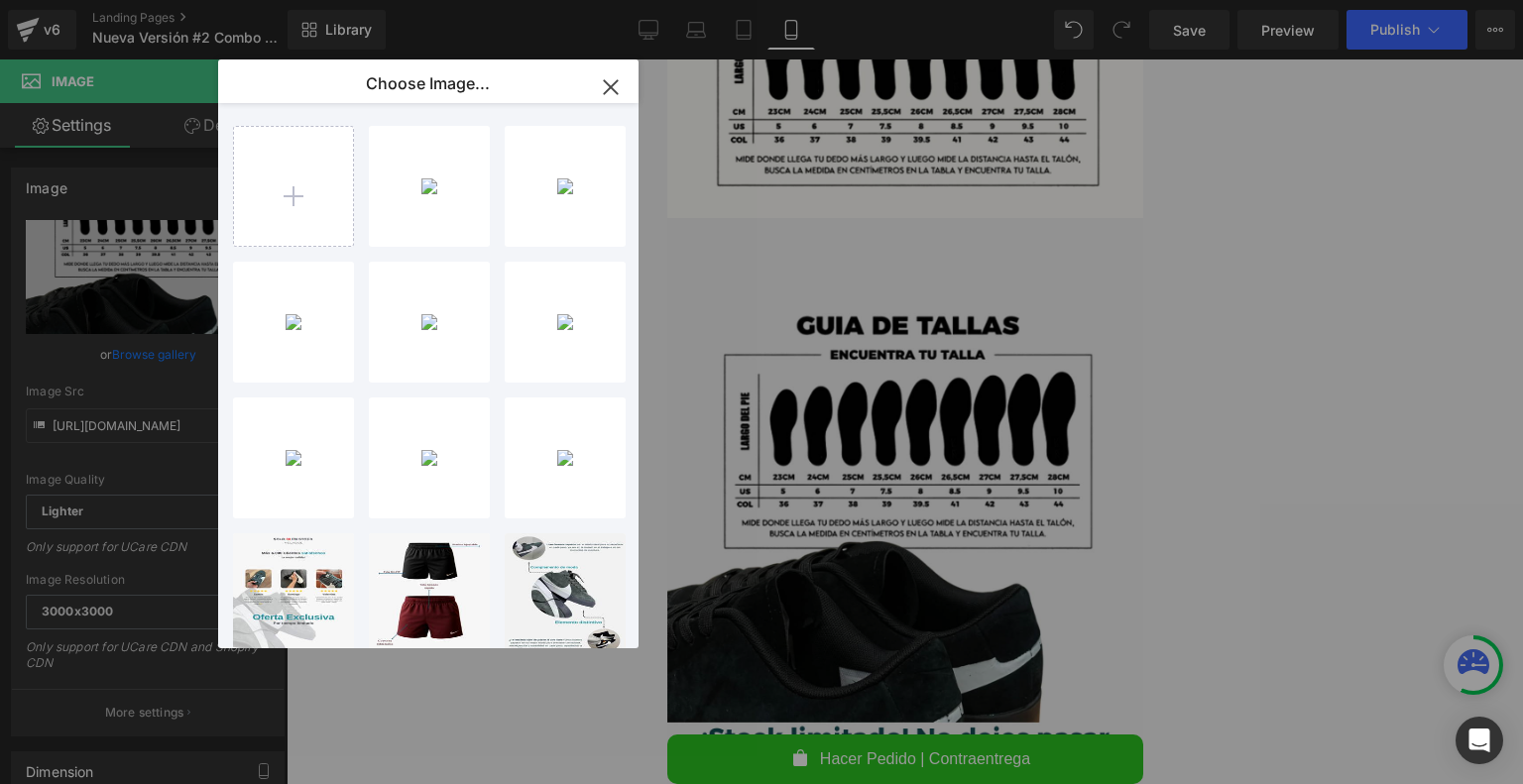 click 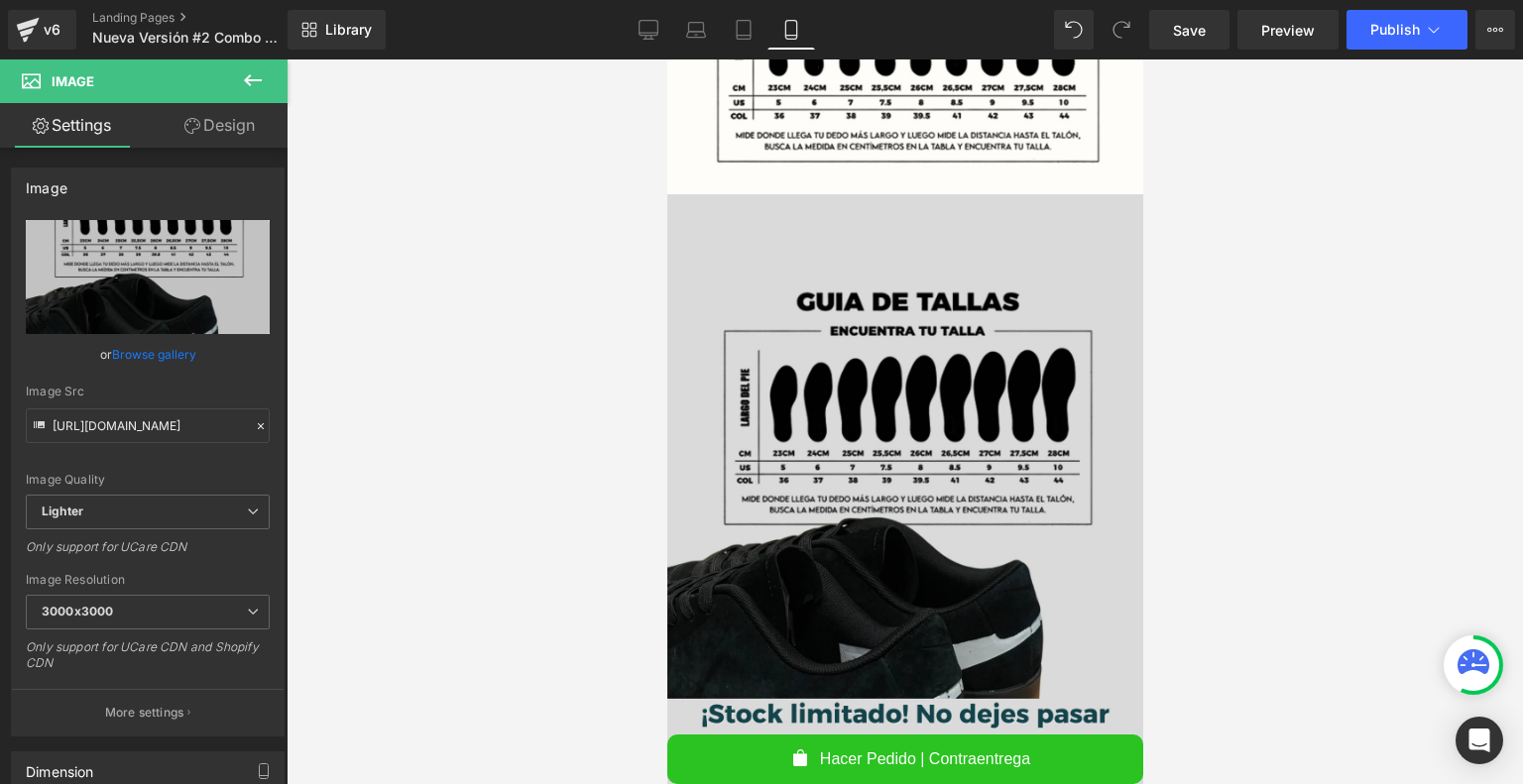 scroll, scrollTop: 4468, scrollLeft: 0, axis: vertical 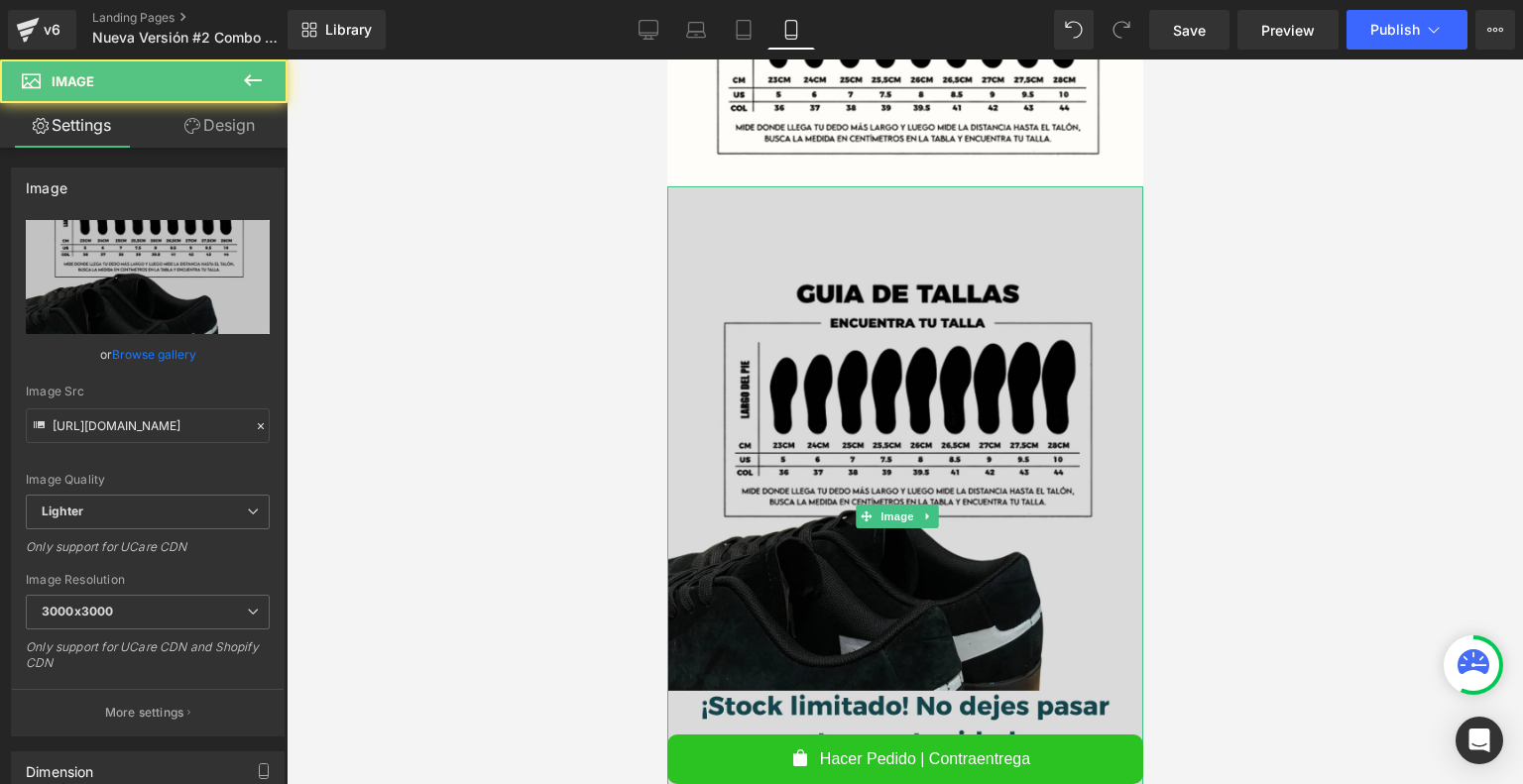 click at bounding box center [904, 516] 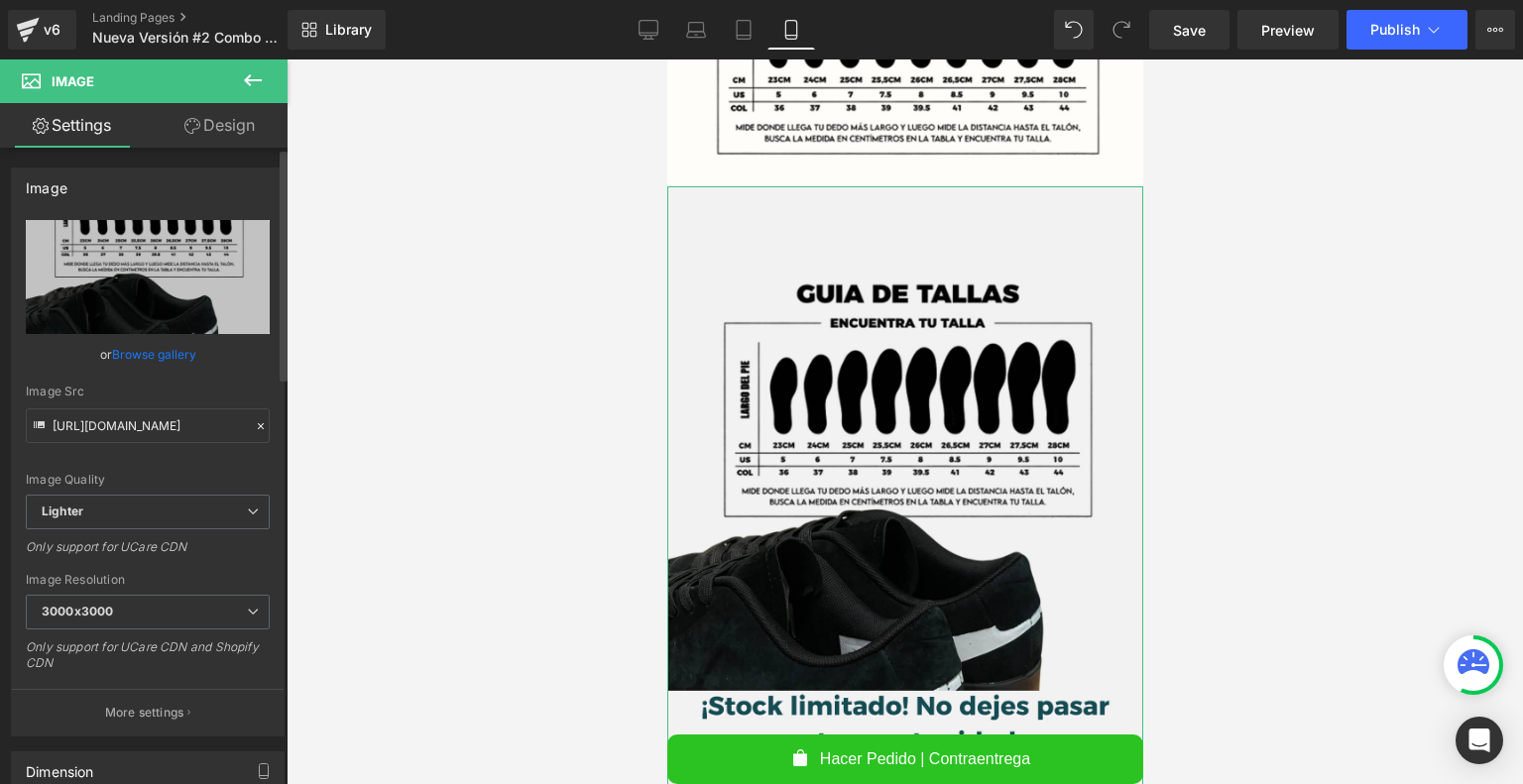 click on "Browse gallery" at bounding box center (154, 354) 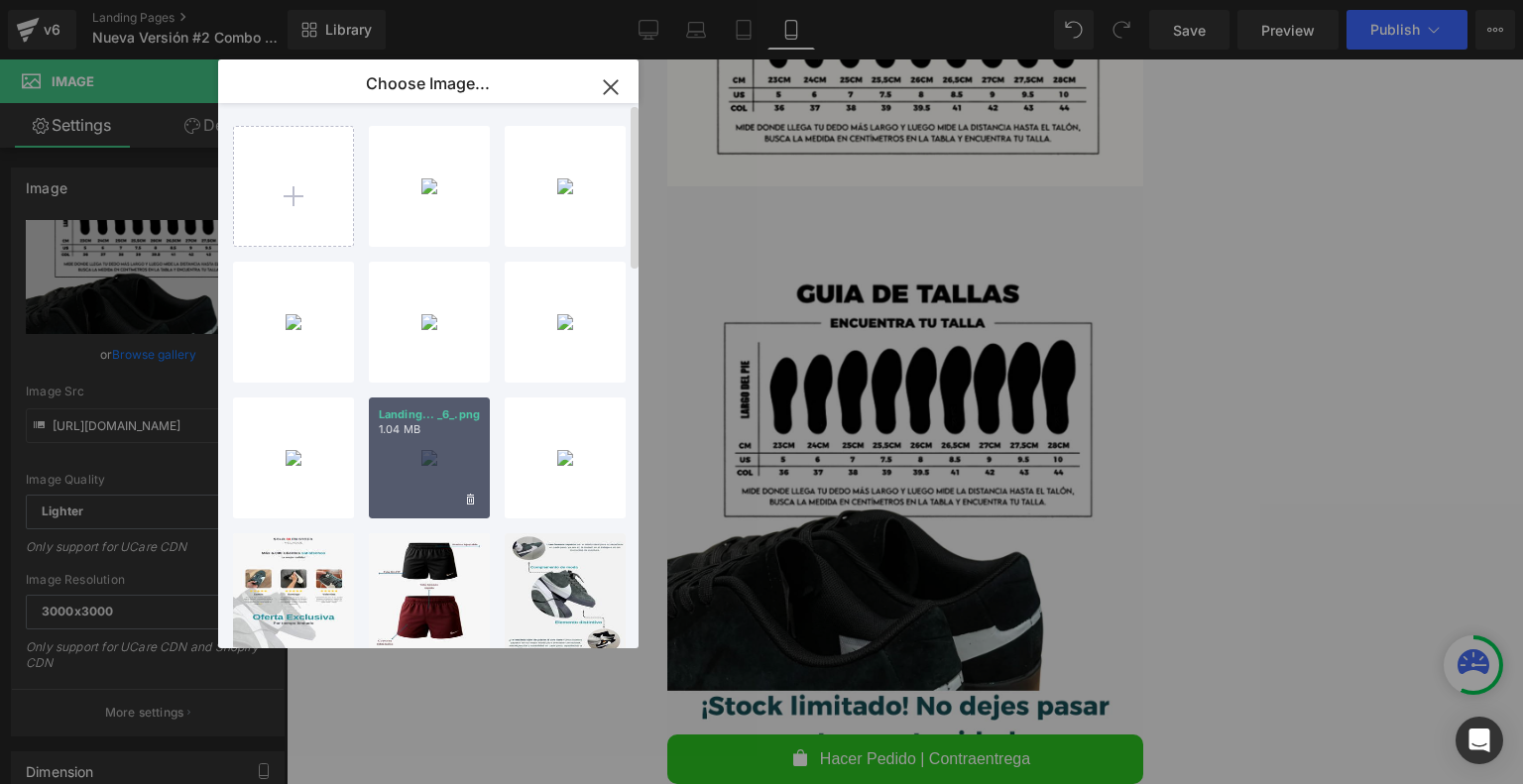 click on "Landing... _6_.png 1.04 MB" at bounding box center (429, 458) 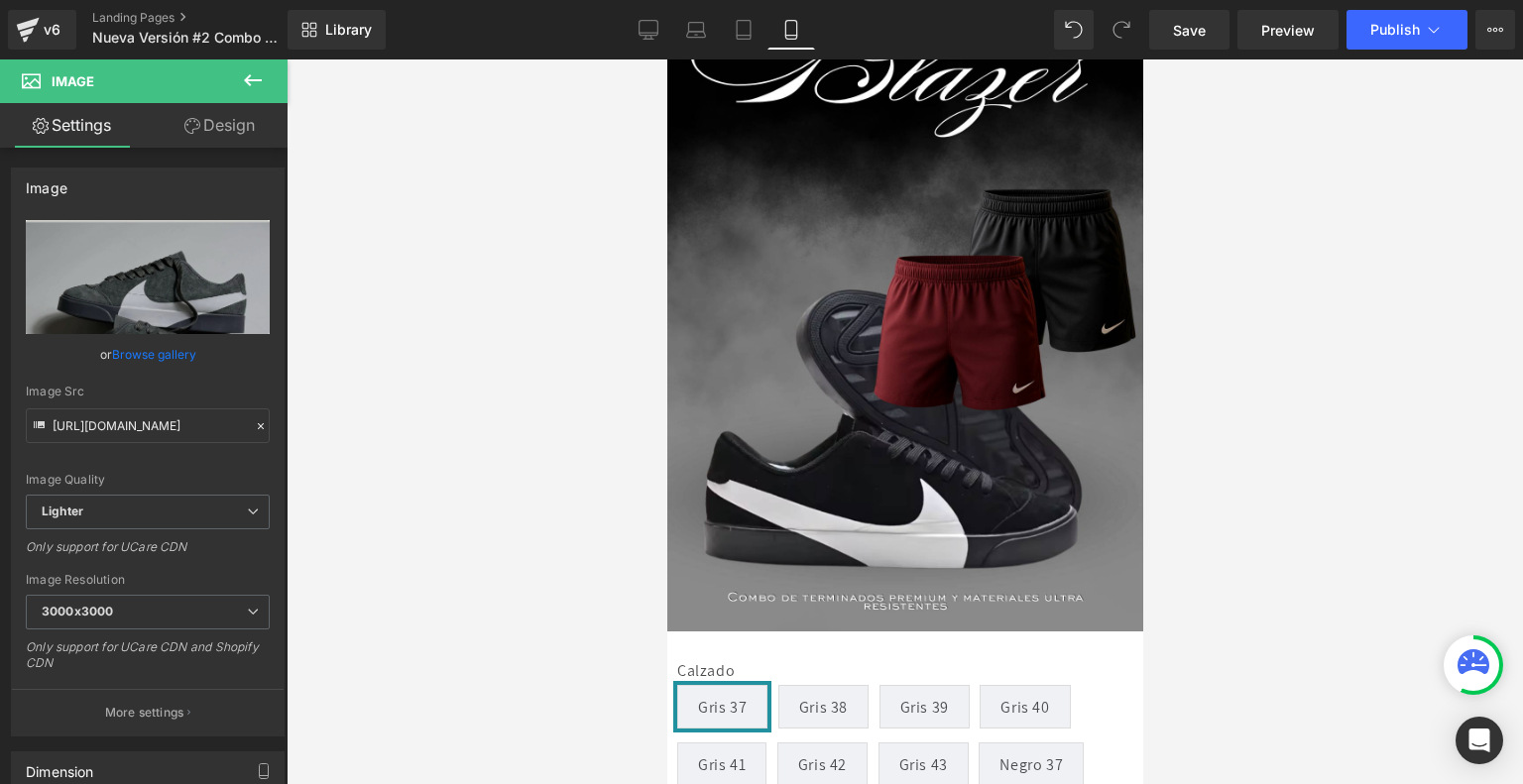 scroll, scrollTop: 0, scrollLeft: 0, axis: both 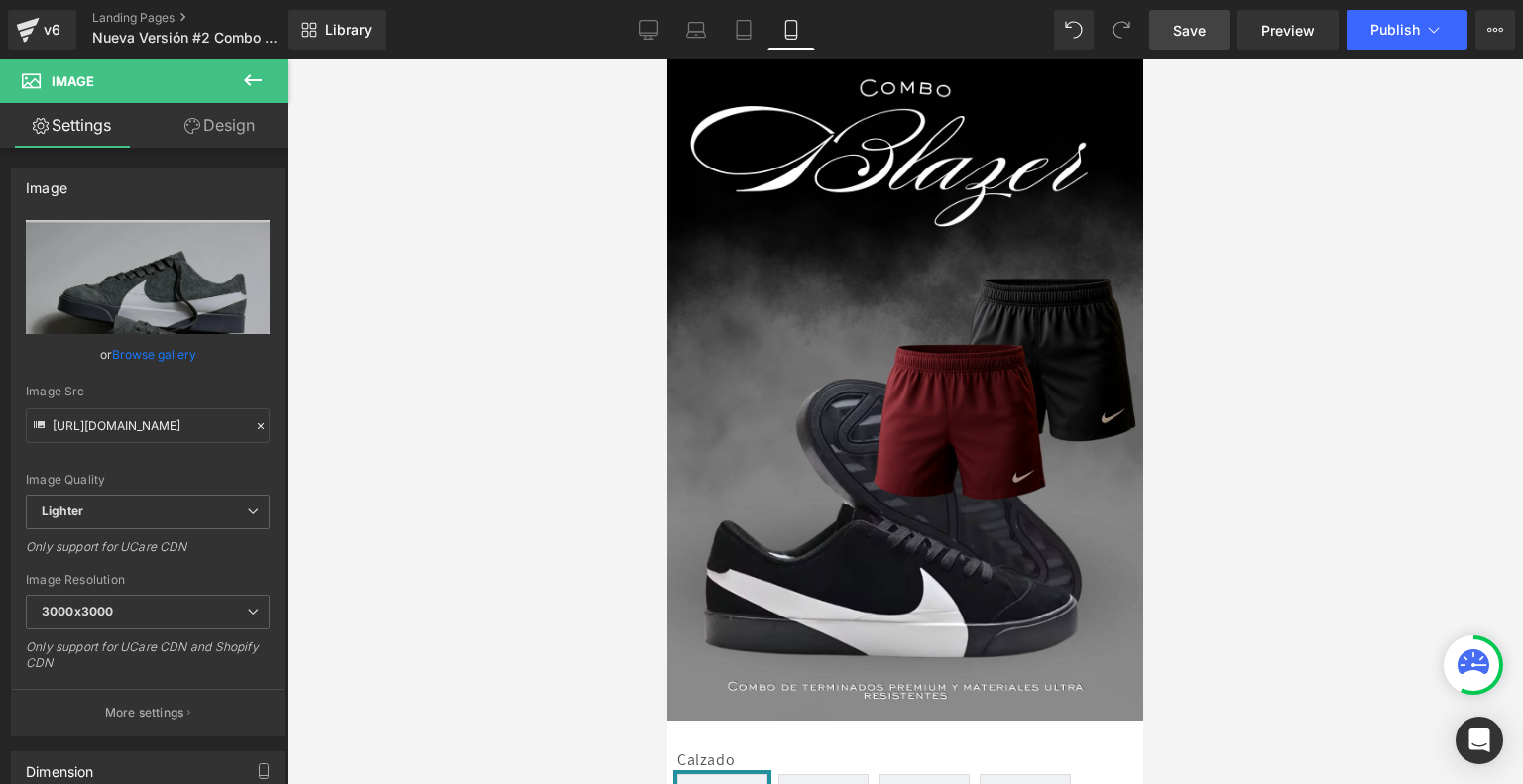 click on "Save" at bounding box center (1189, 30) 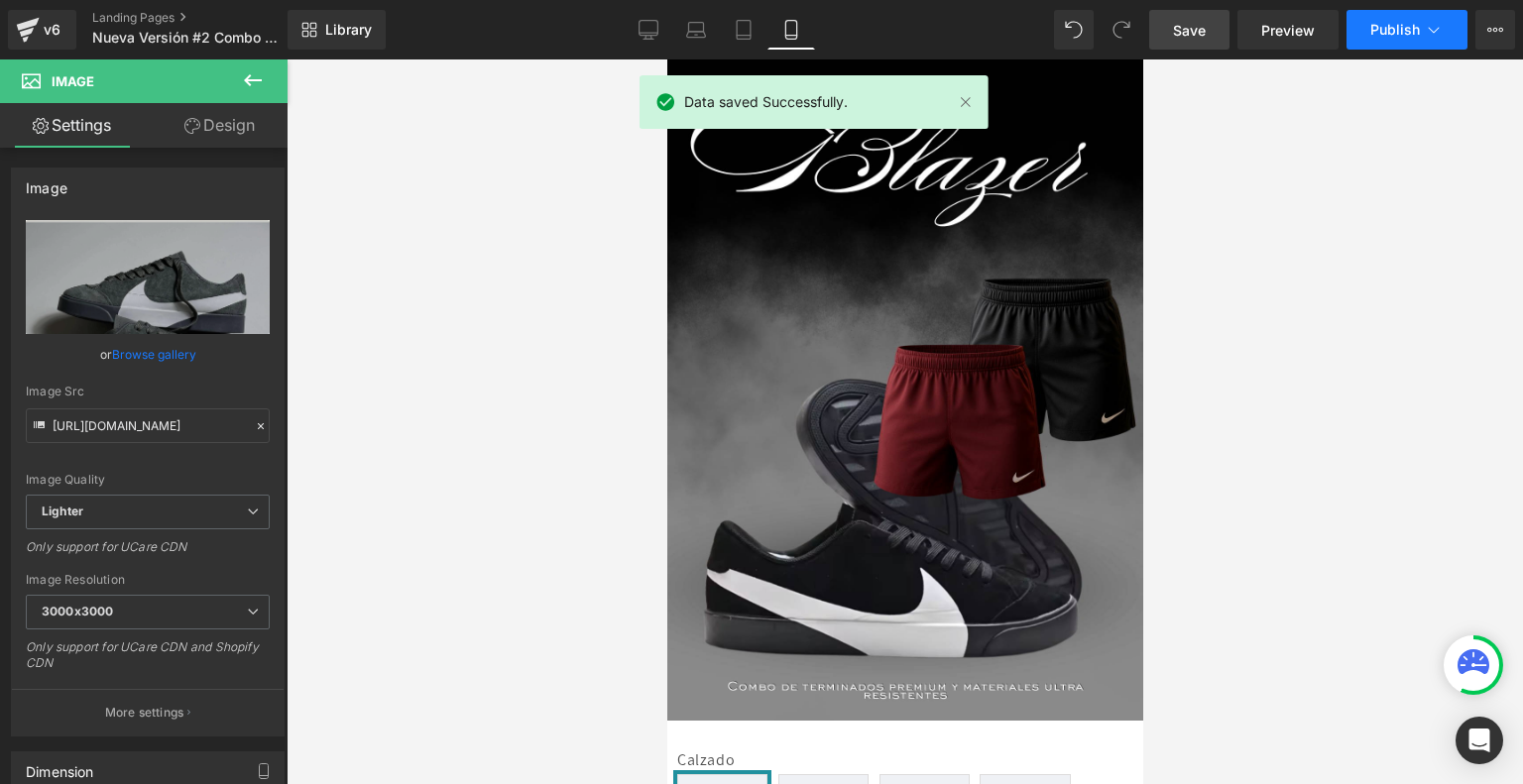 click on "Publish" at bounding box center [1395, 30] 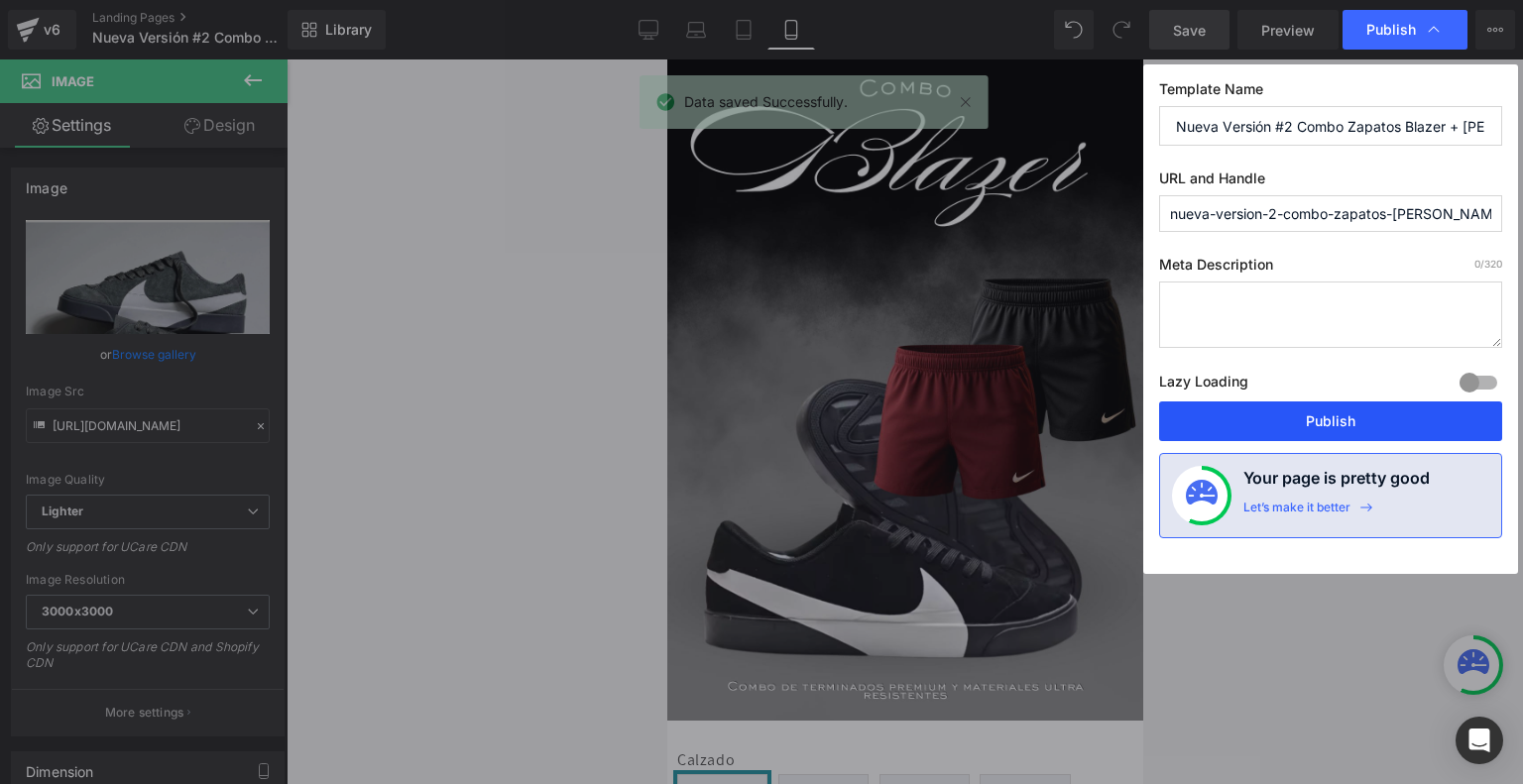 click on "Publish" at bounding box center [1331, 421] 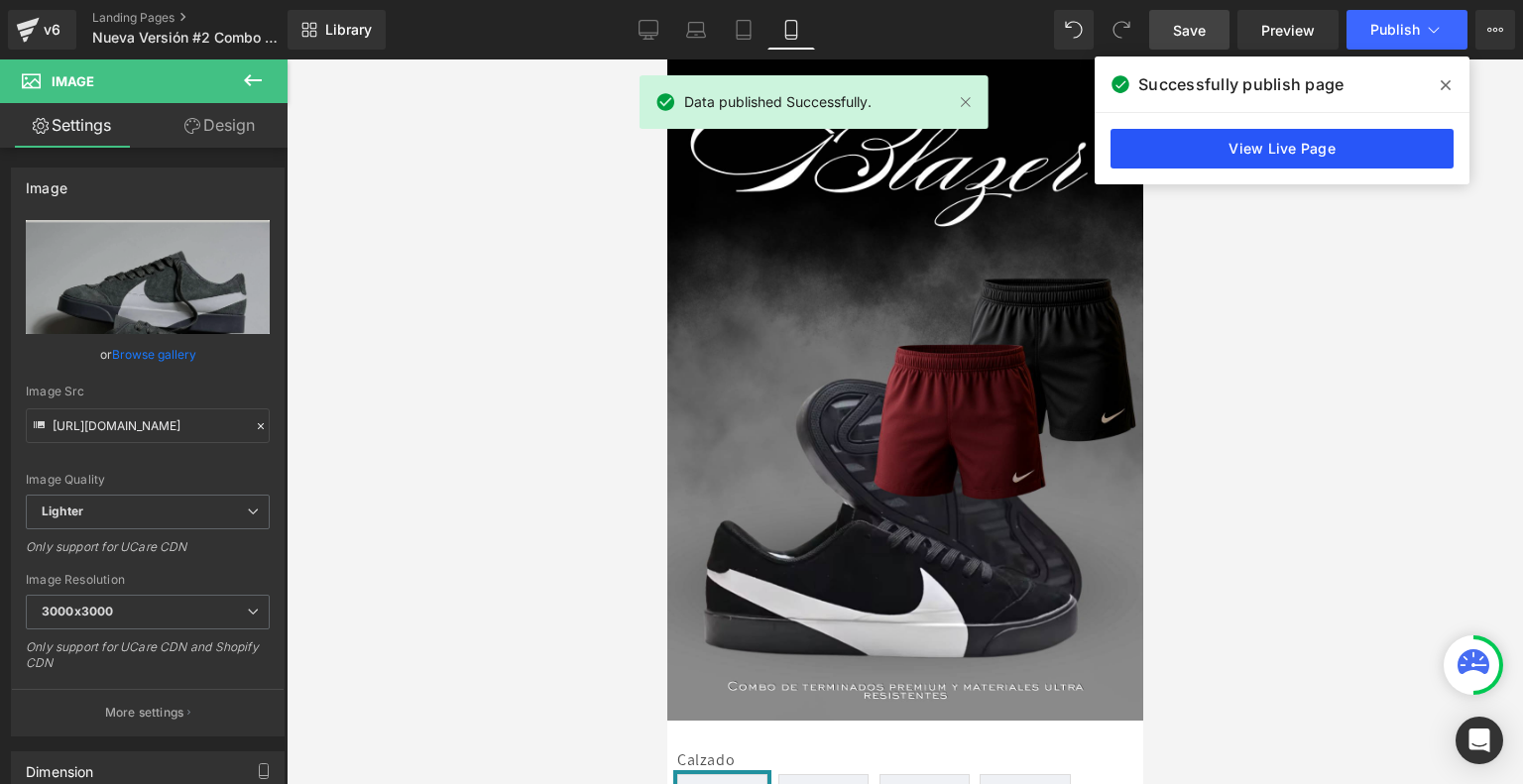 click on "View Live Page" at bounding box center (1282, 149) 